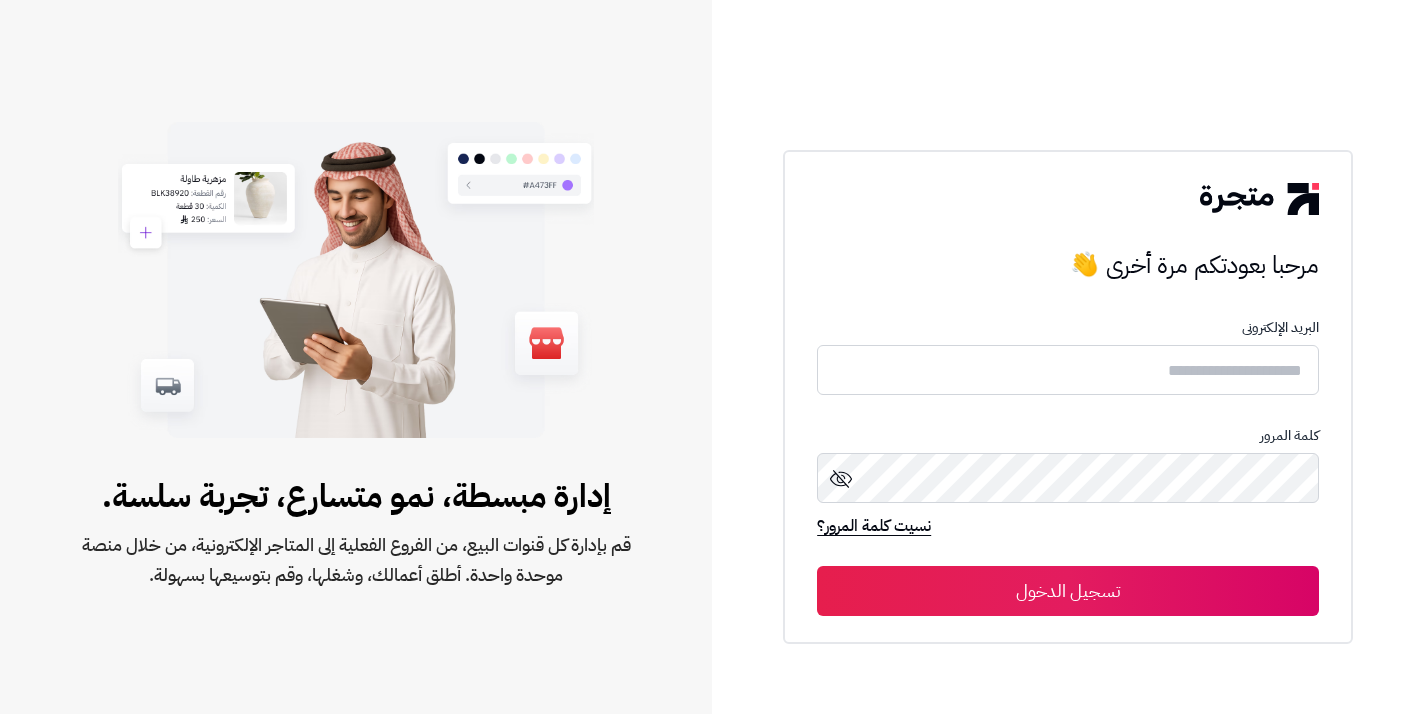 scroll, scrollTop: 0, scrollLeft: 0, axis: both 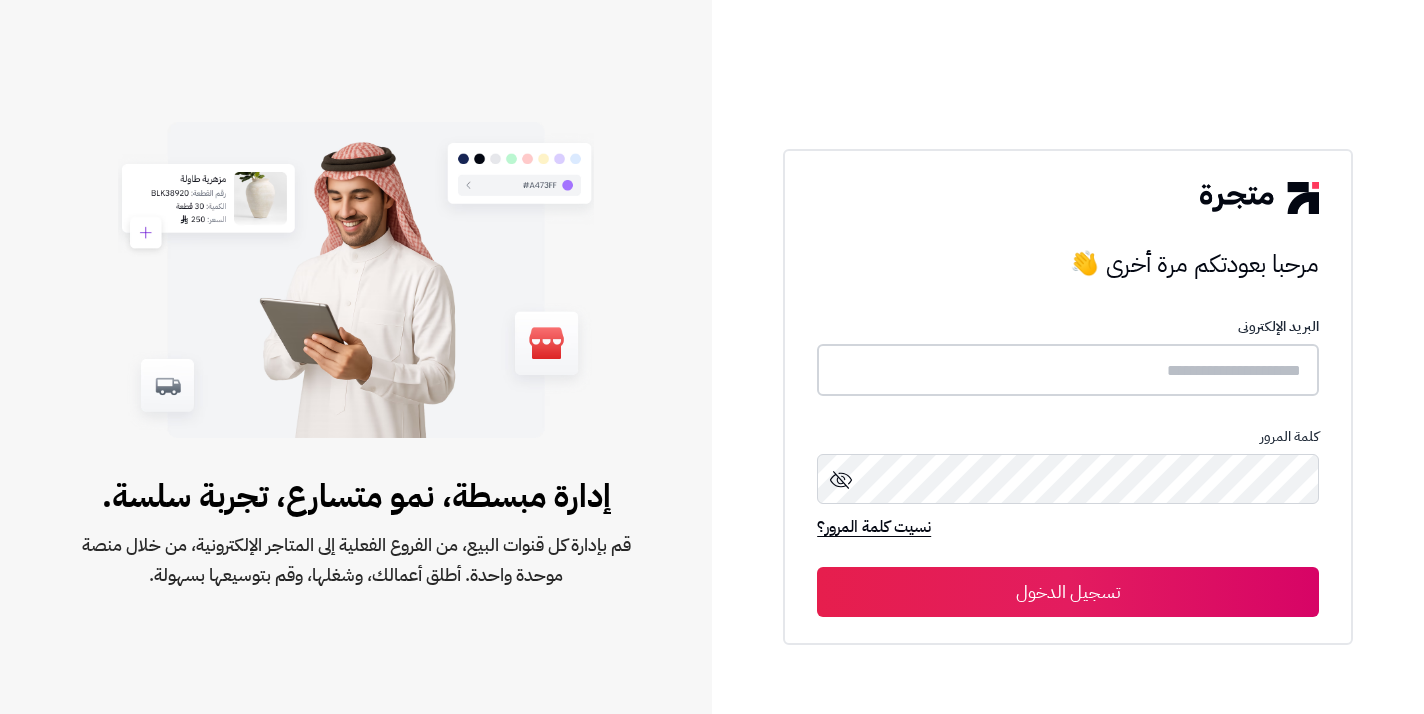 type on "*******" 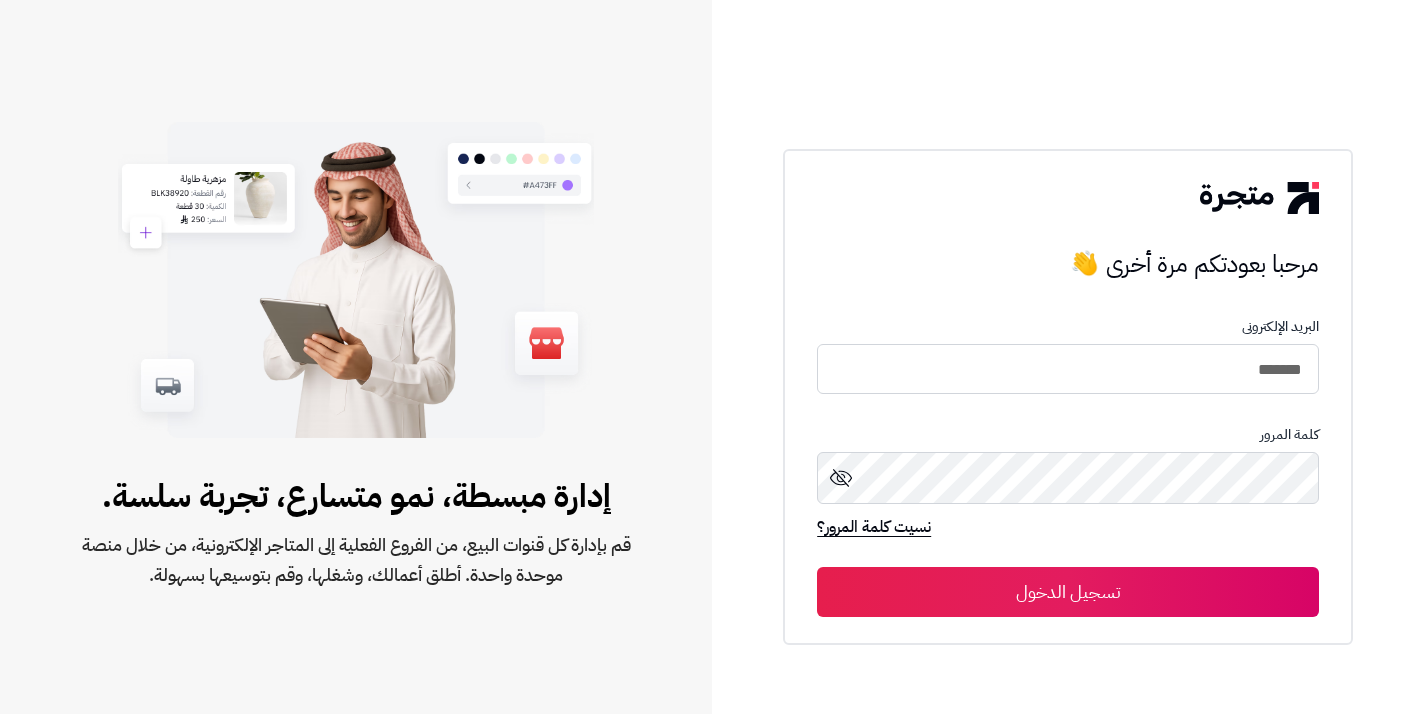 click on "تسجيل الدخول" at bounding box center (1068, 592) 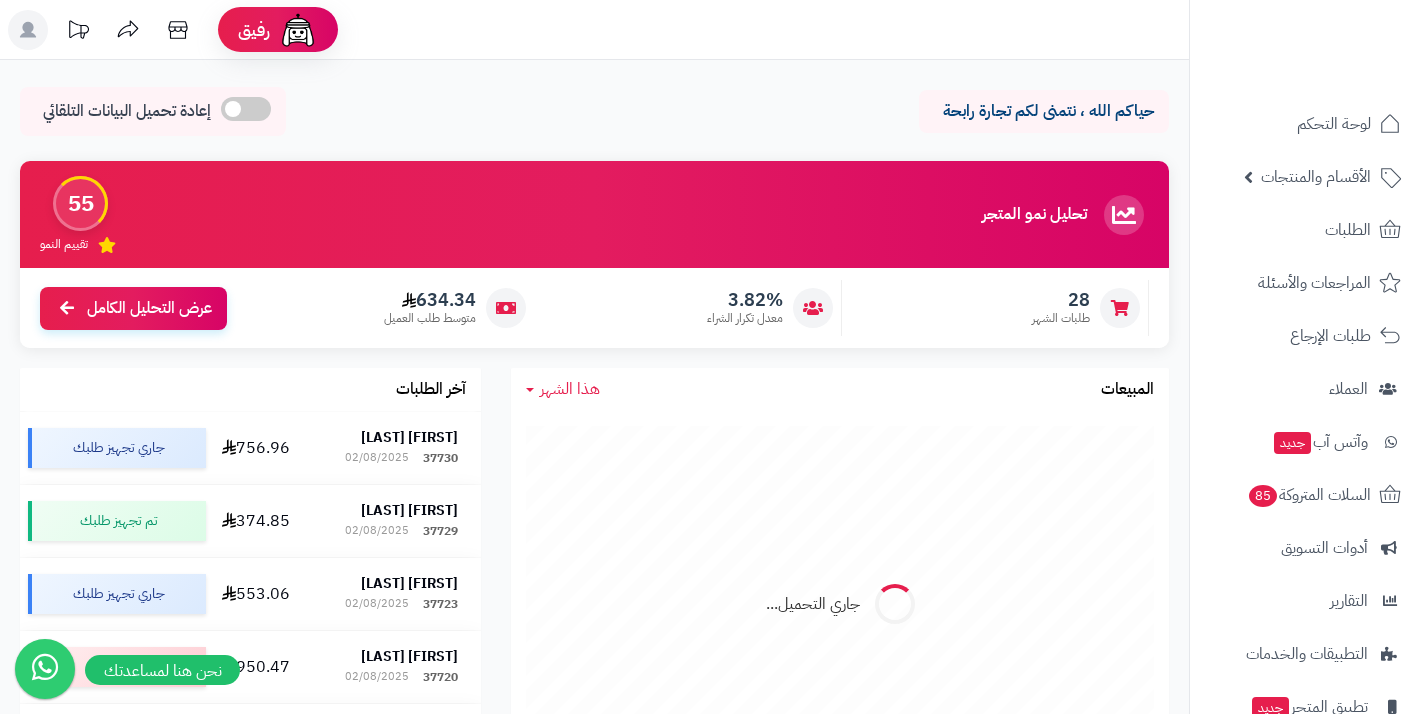 scroll, scrollTop: 0, scrollLeft: 0, axis: both 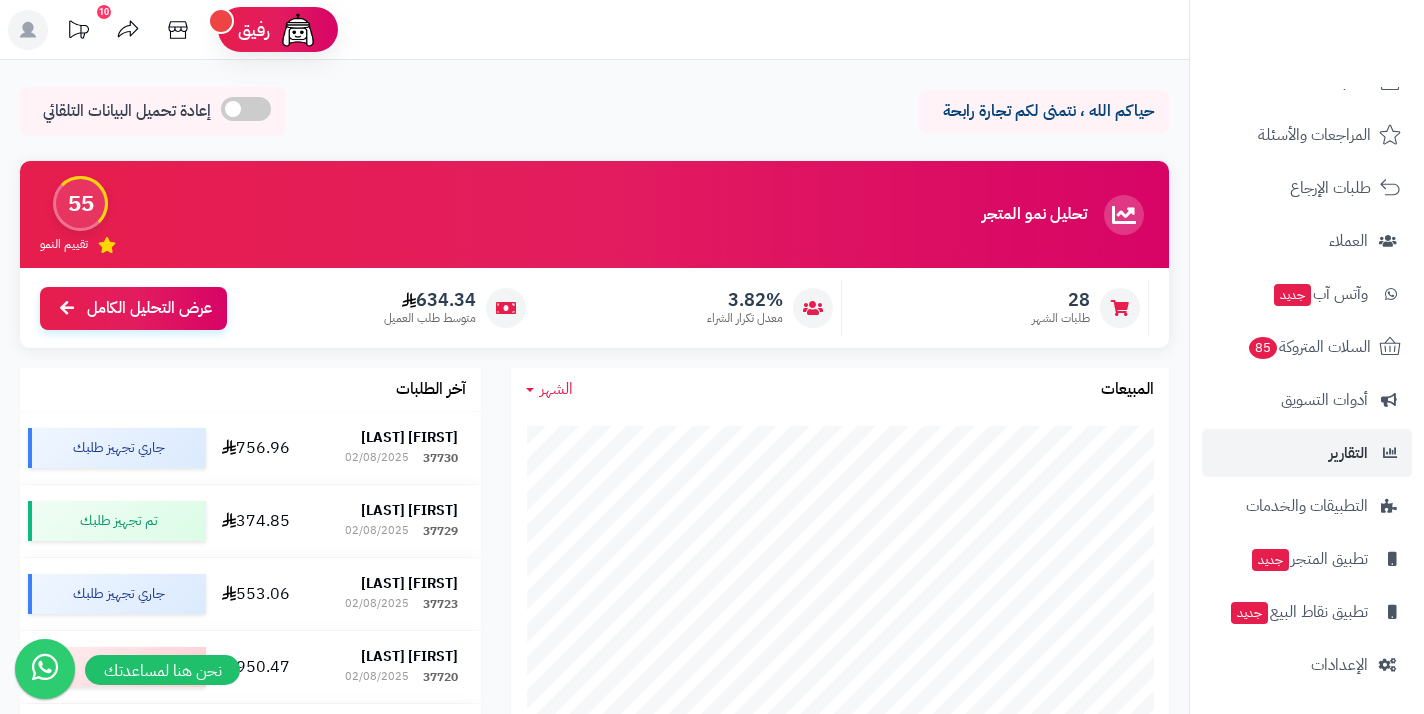 click on "التقارير" at bounding box center (1348, 453) 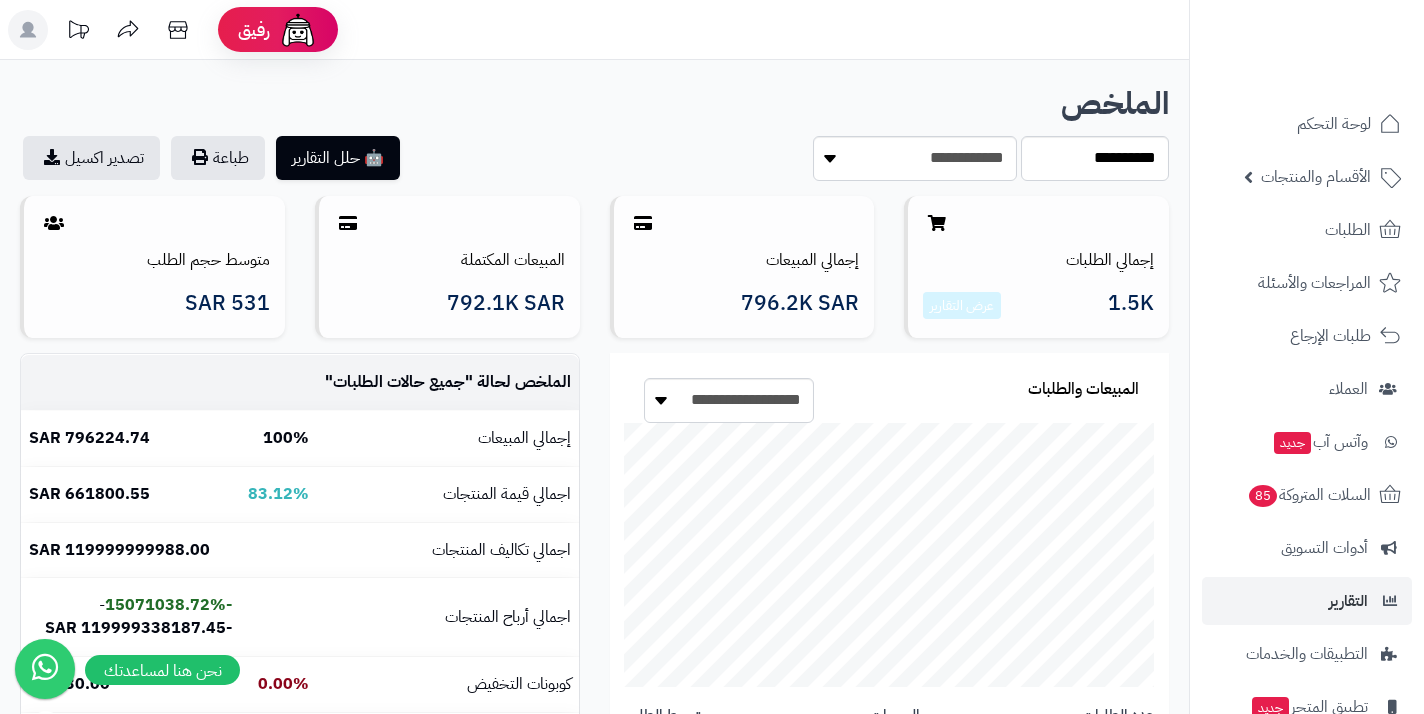 scroll, scrollTop: 0, scrollLeft: 0, axis: both 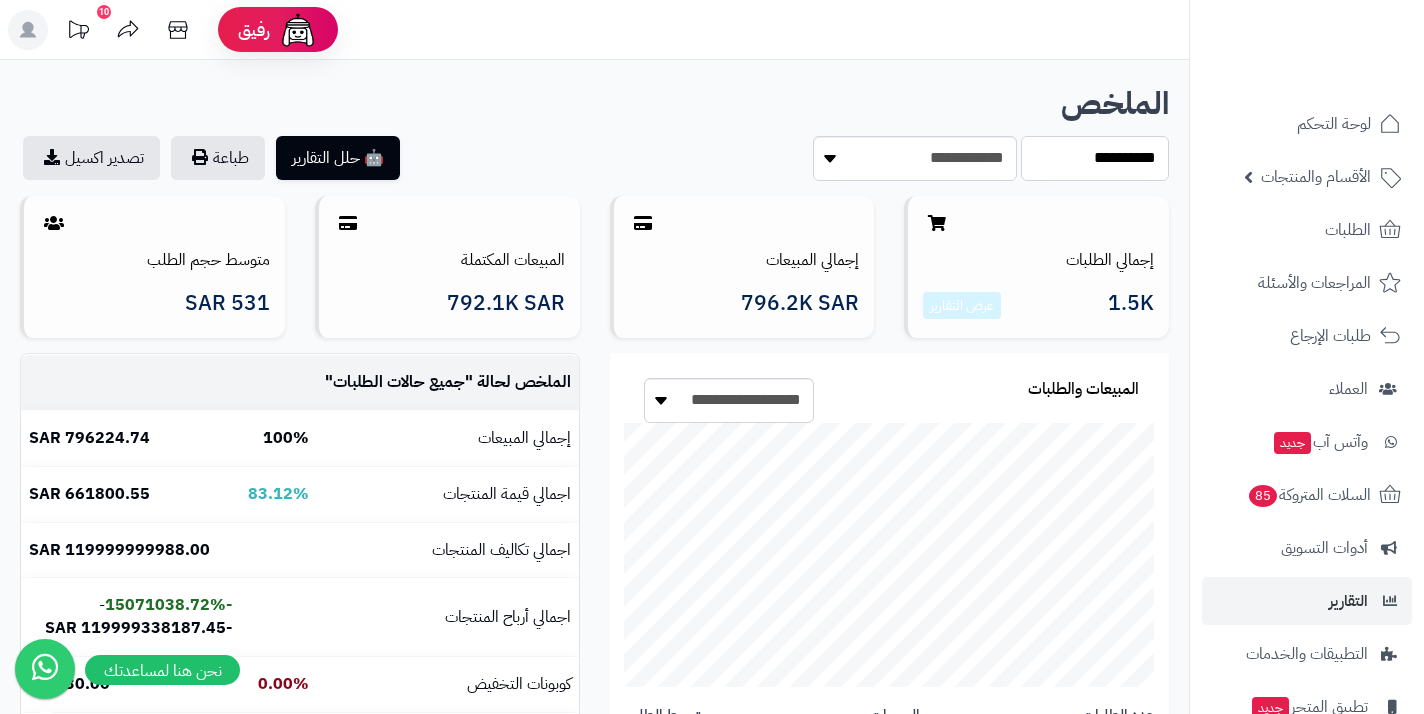 select on "******" 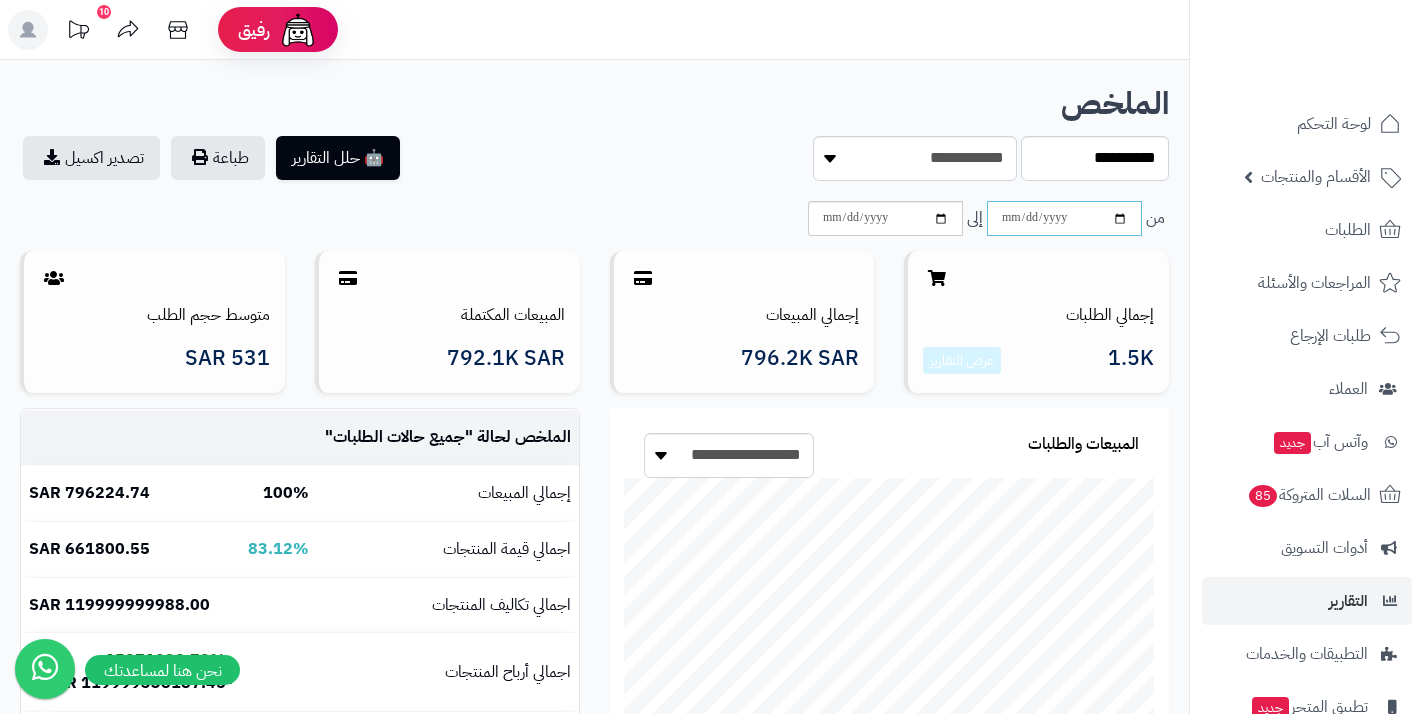 click at bounding box center [1064, 218] 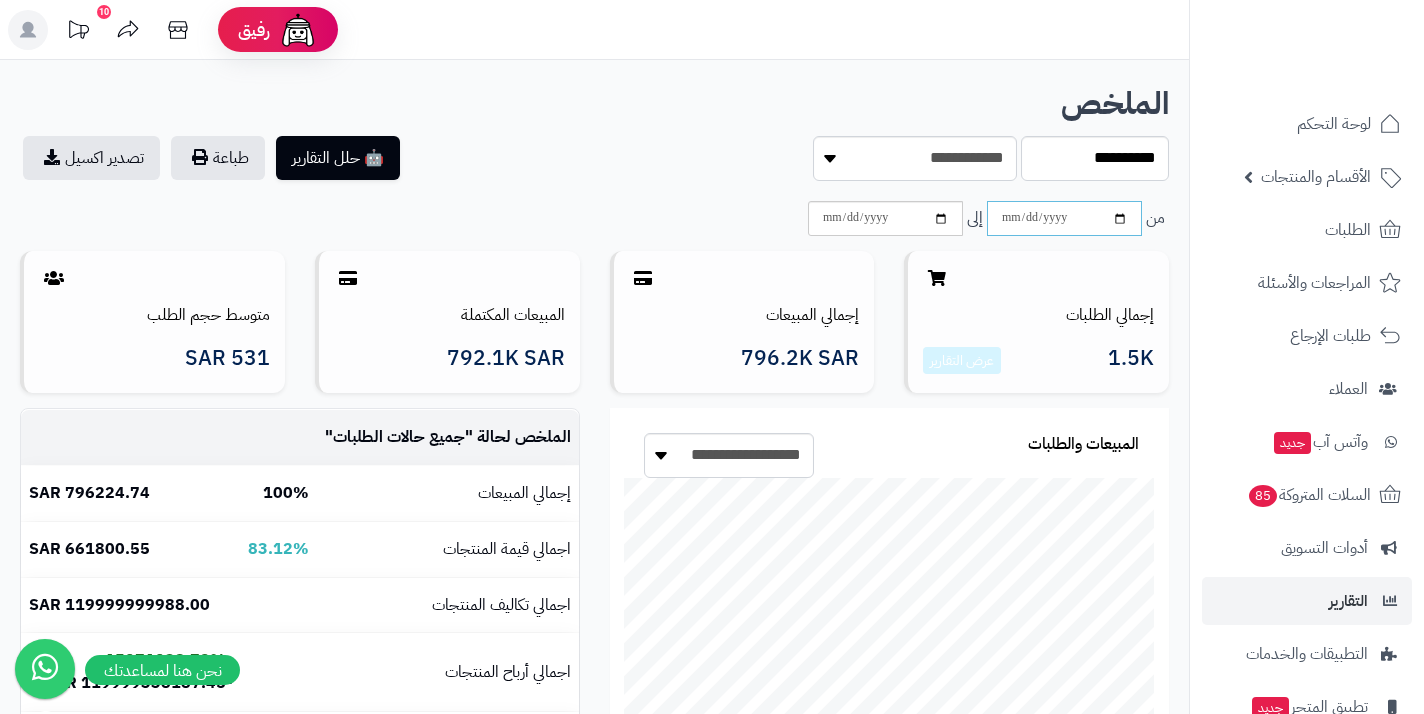 type on "**********" 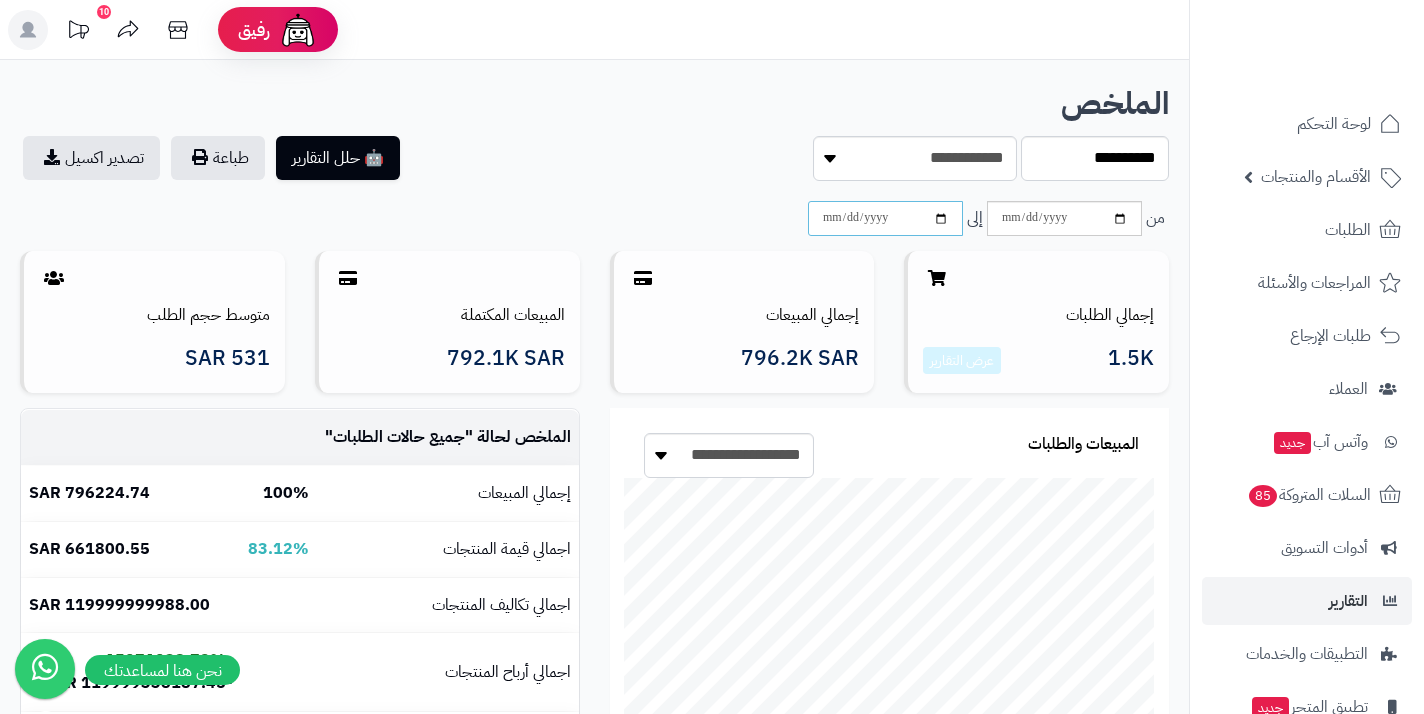 click at bounding box center [885, 218] 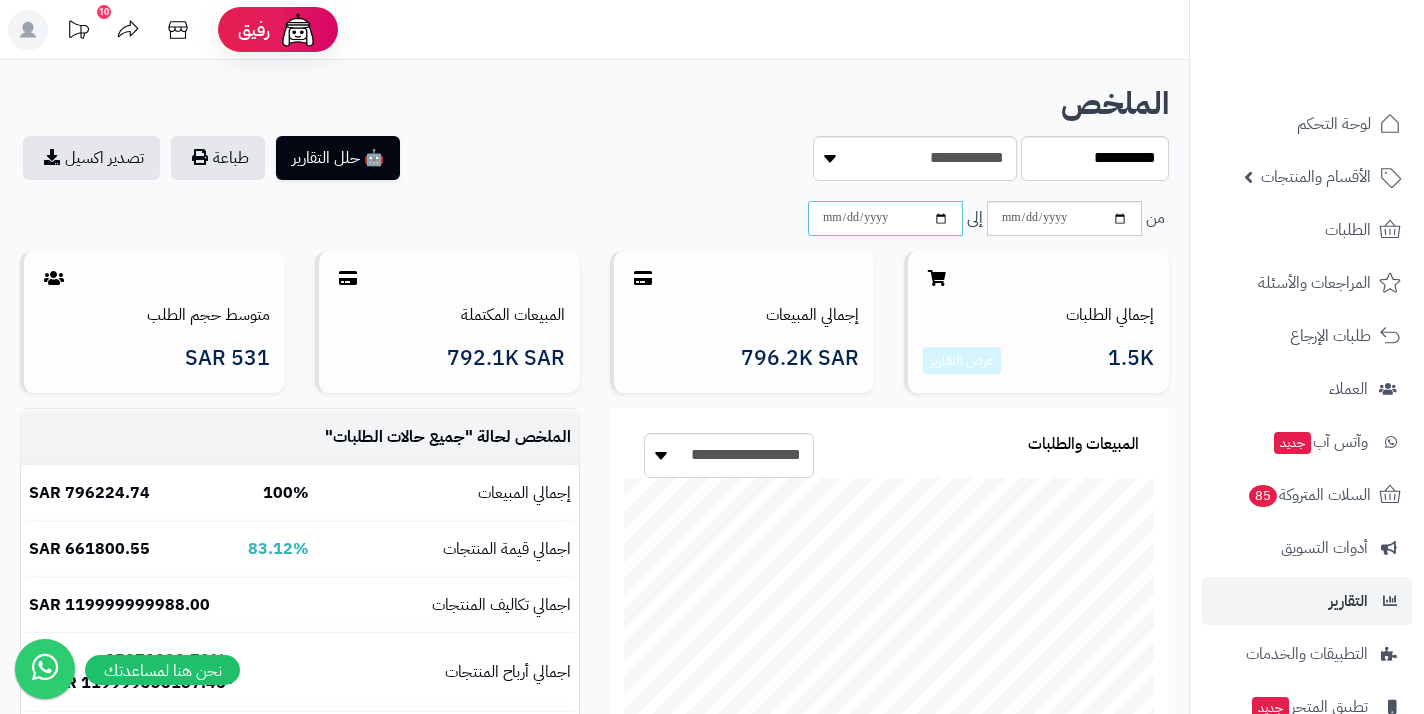 type on "**********" 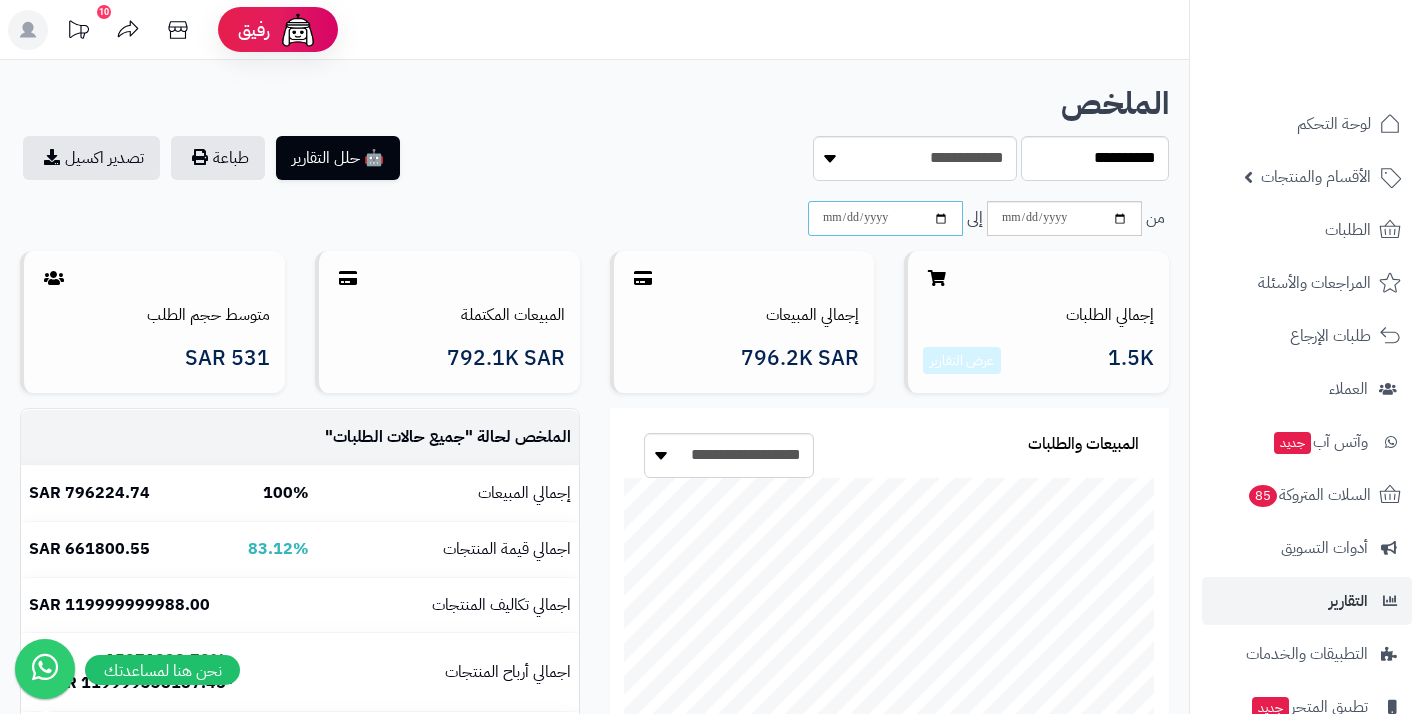 click on "**********" at bounding box center (885, 218) 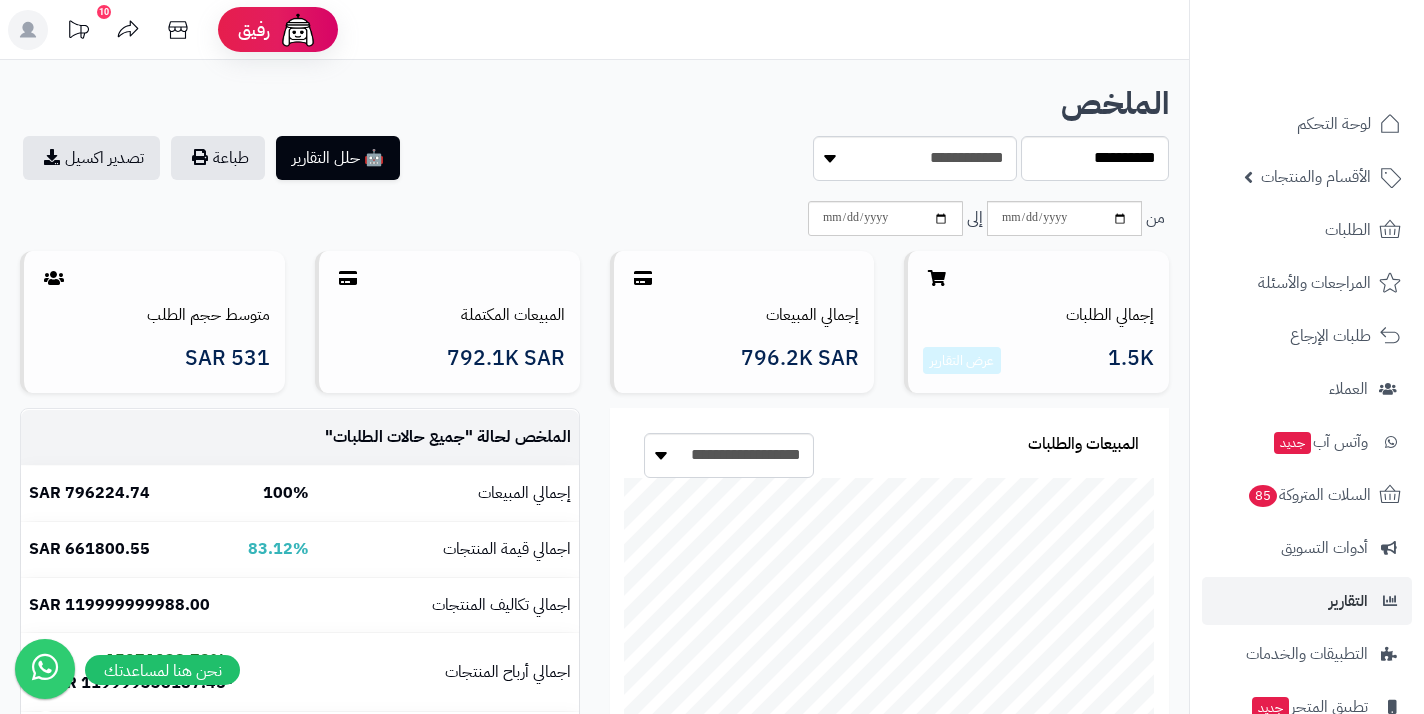 click on "**********" at bounding box center (890, 218) 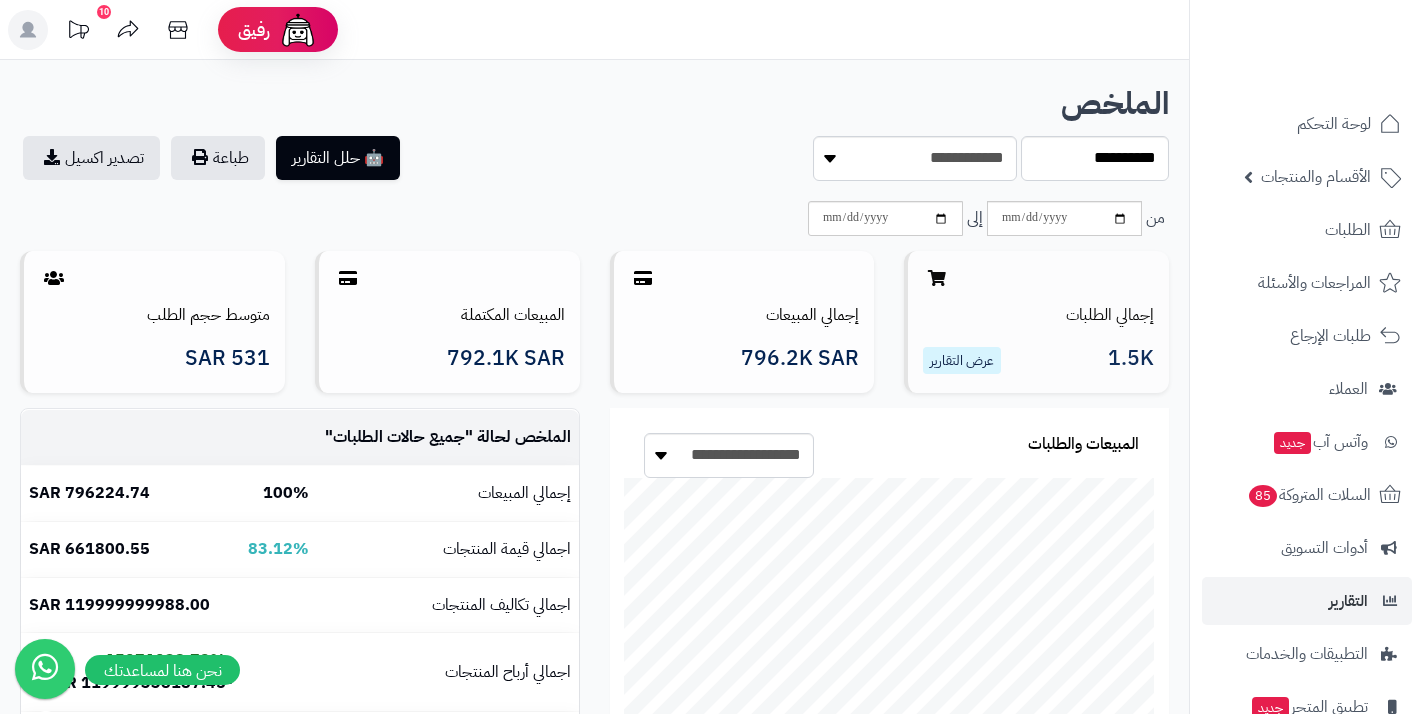 click on "عرض التقارير" at bounding box center (962, 360) 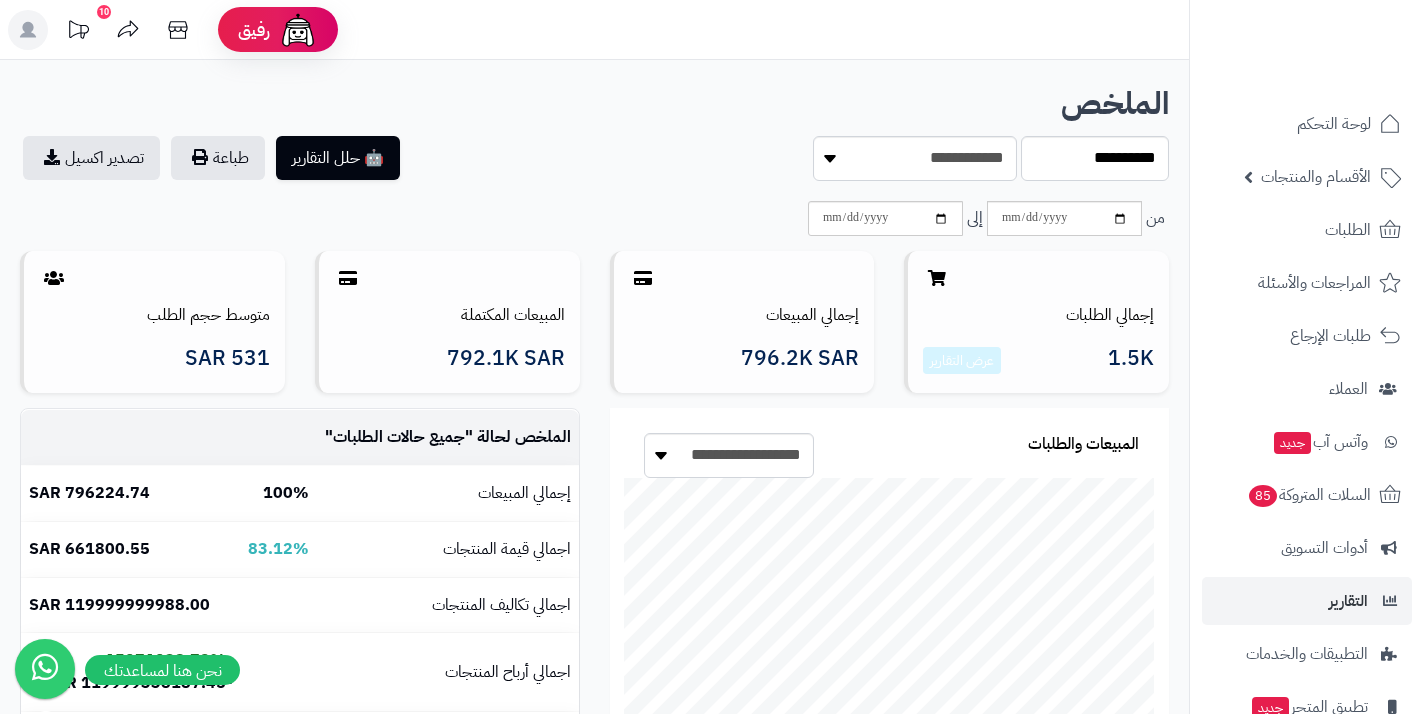 click on "**********" at bounding box center (594, 161) 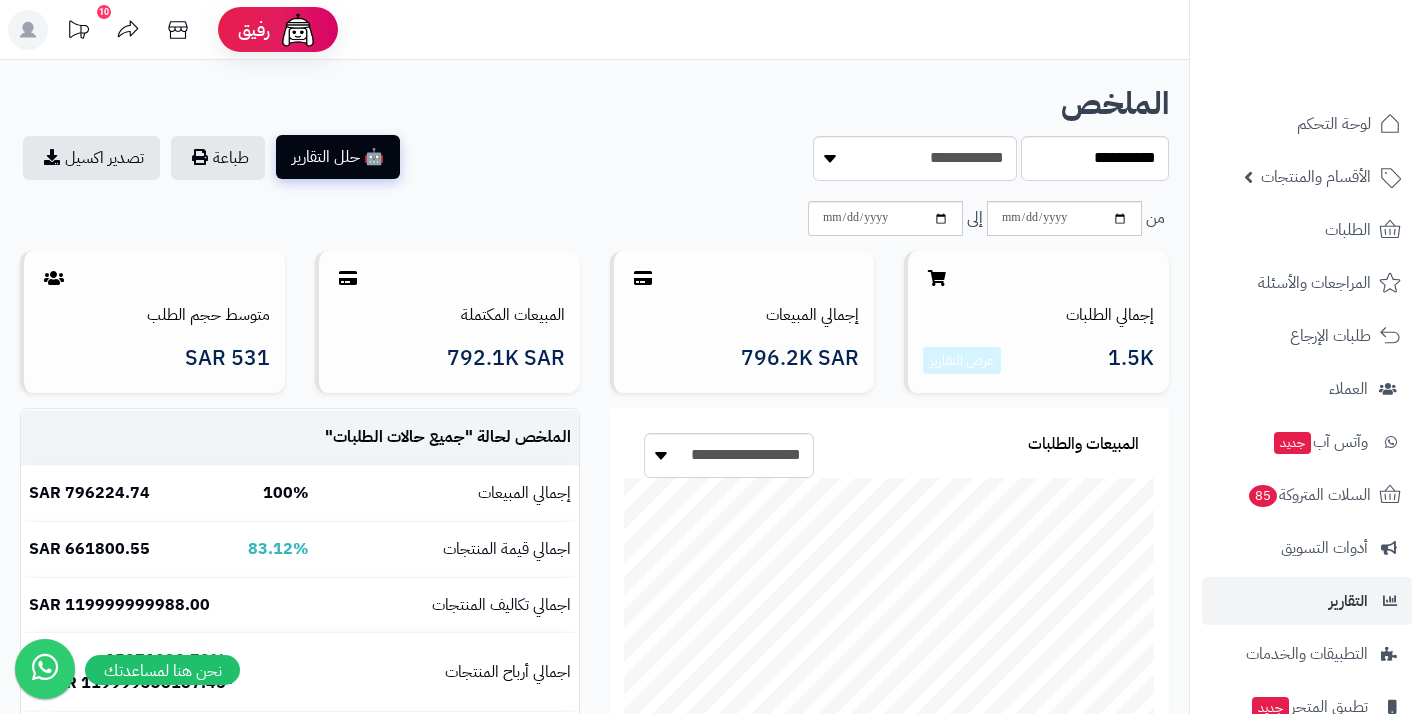 click on "🤖 حلل التقارير" at bounding box center [338, 157] 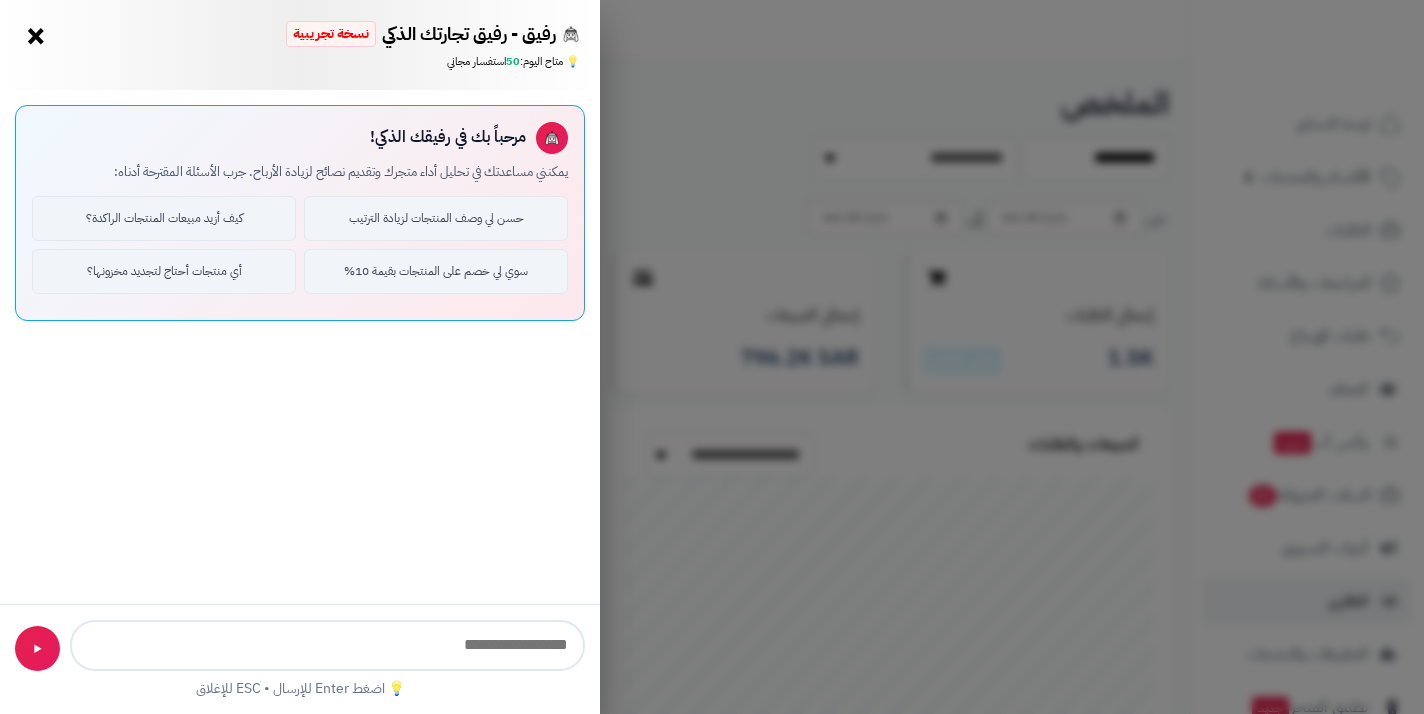 type on "**********" 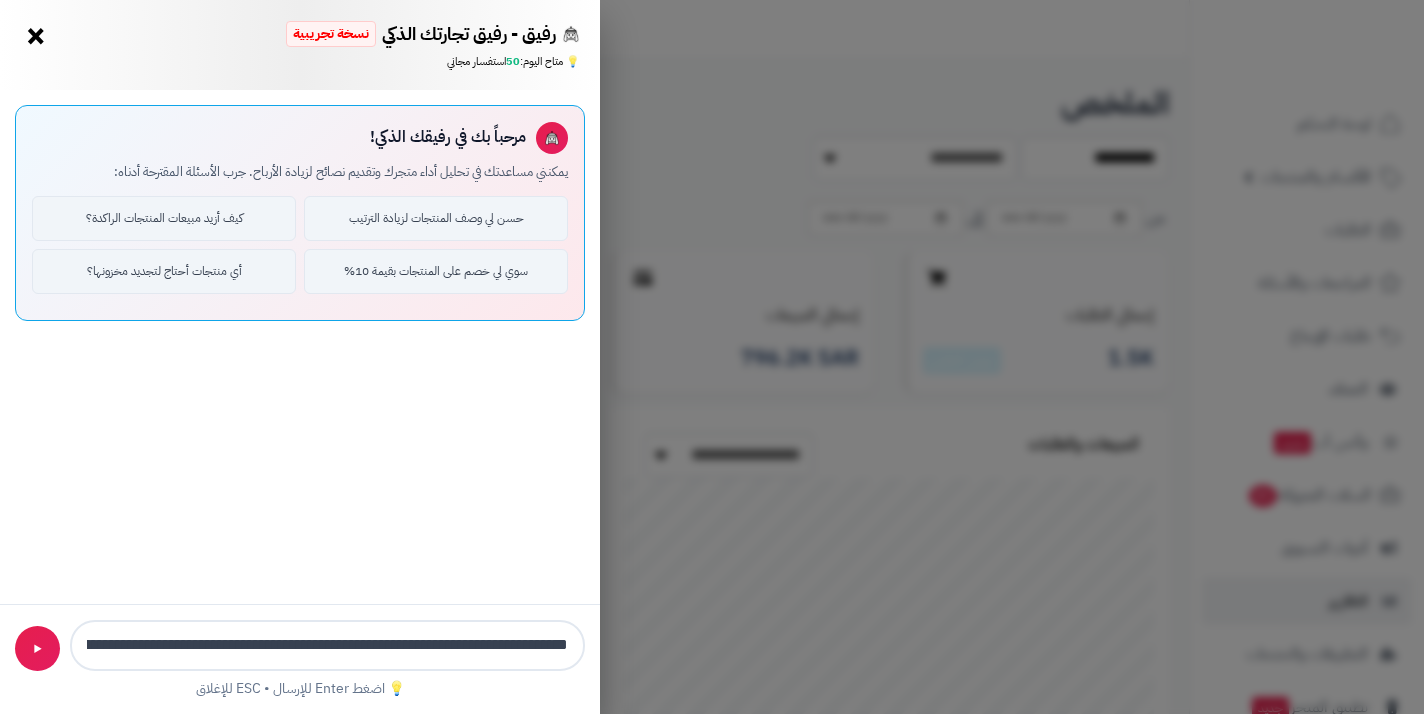 type 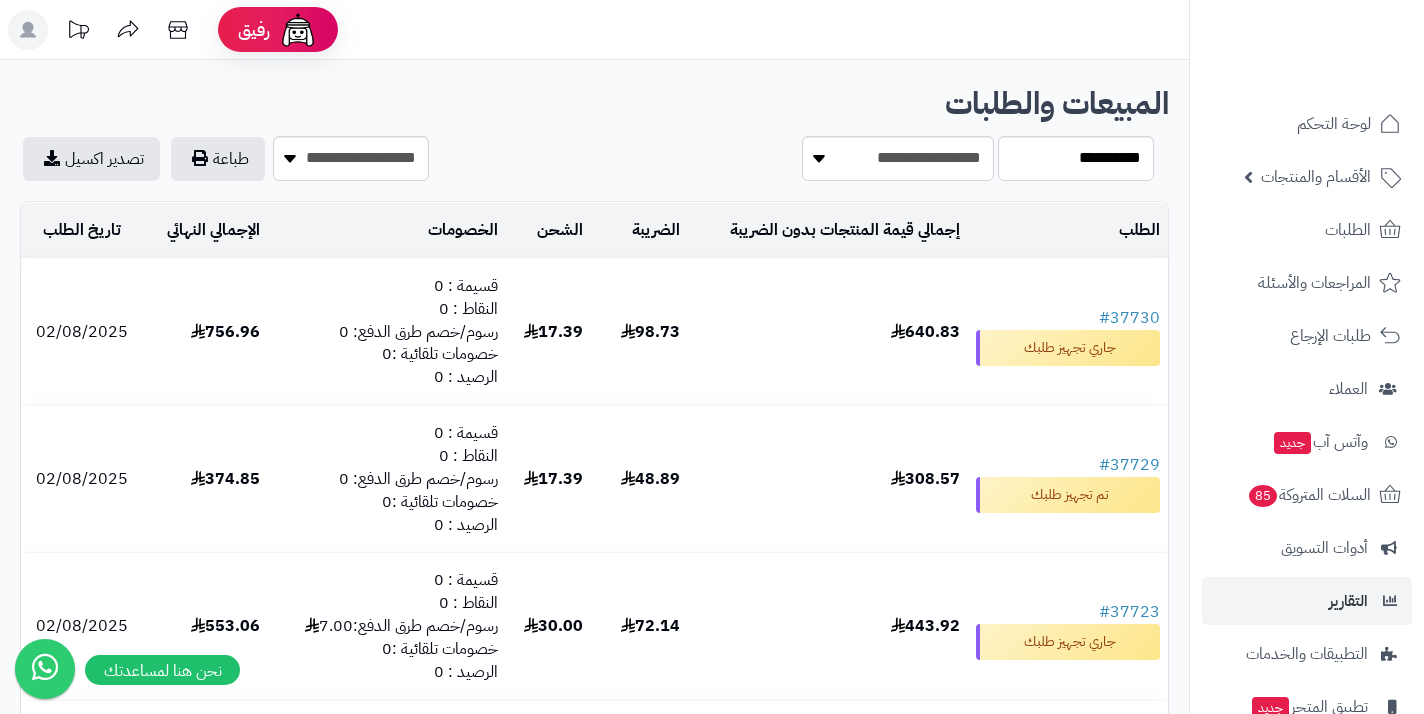 scroll, scrollTop: 0, scrollLeft: 0, axis: both 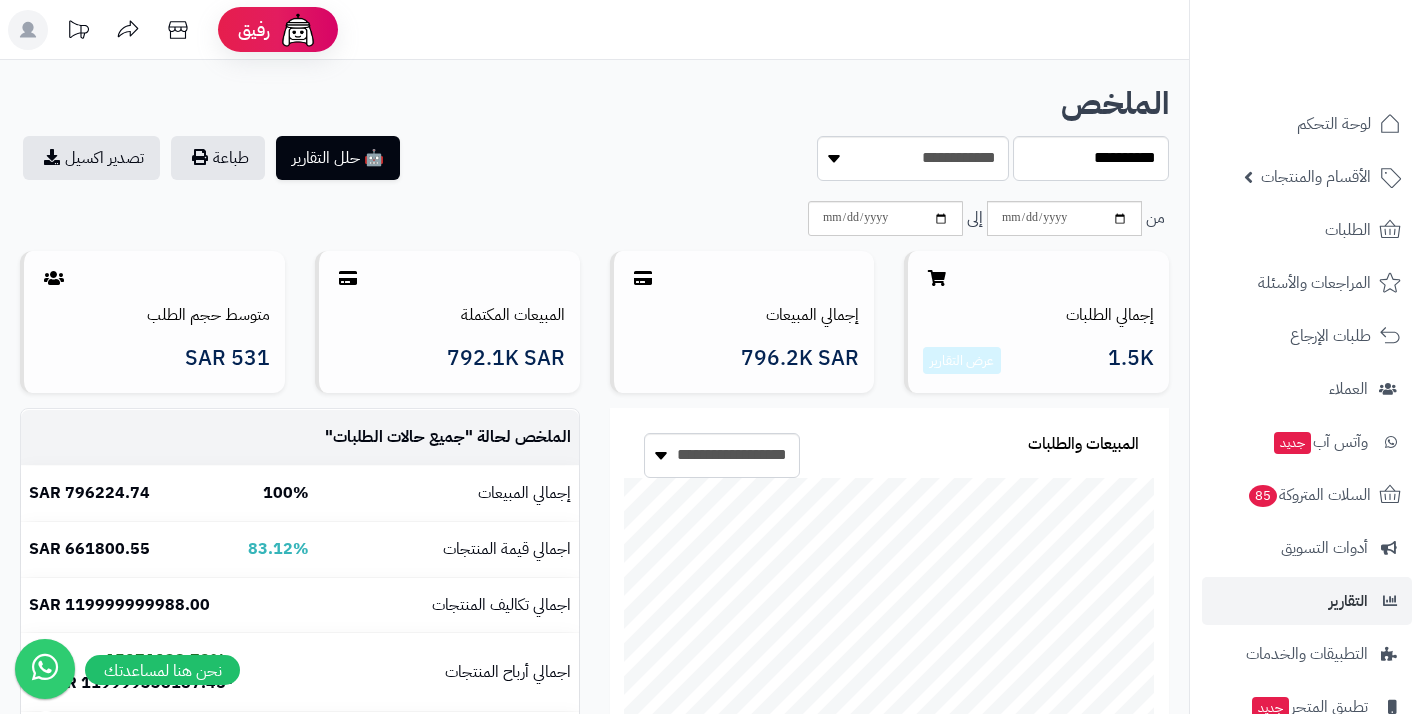 select on "******" 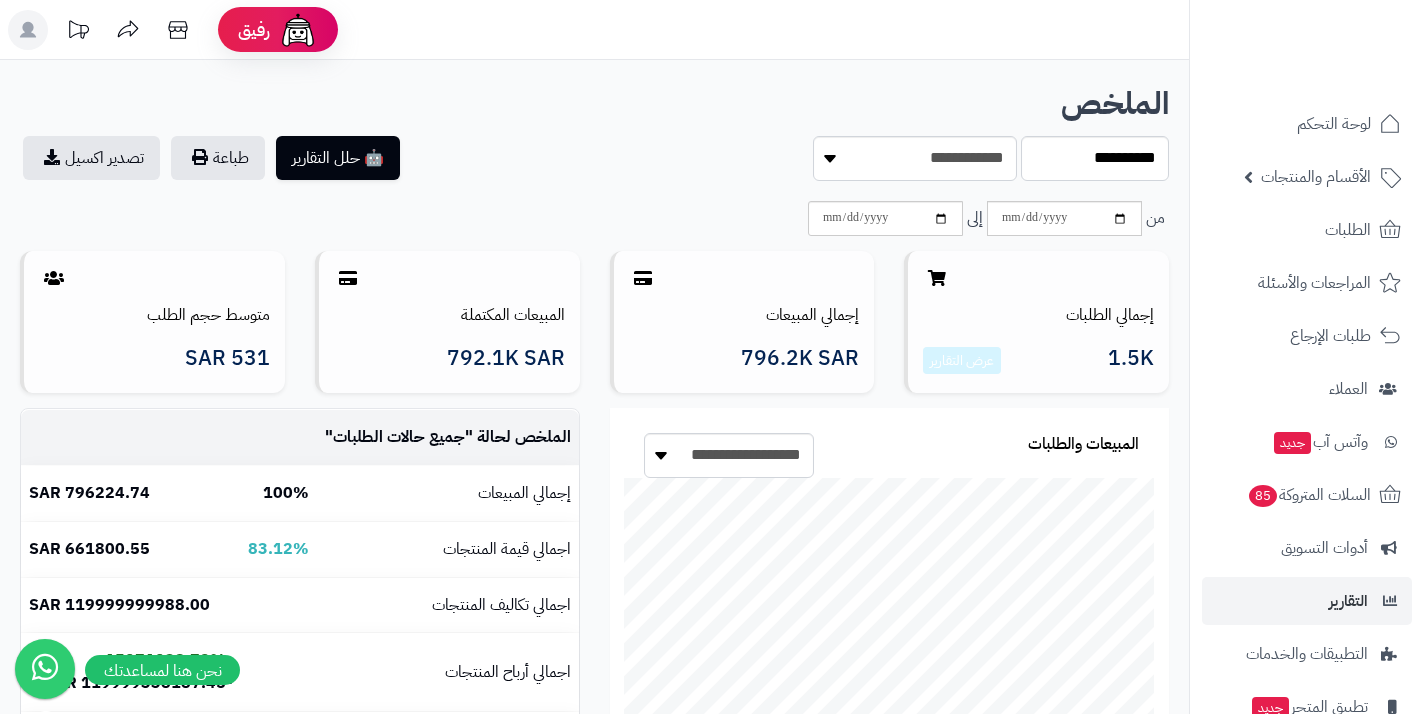 scroll, scrollTop: 0, scrollLeft: 0, axis: both 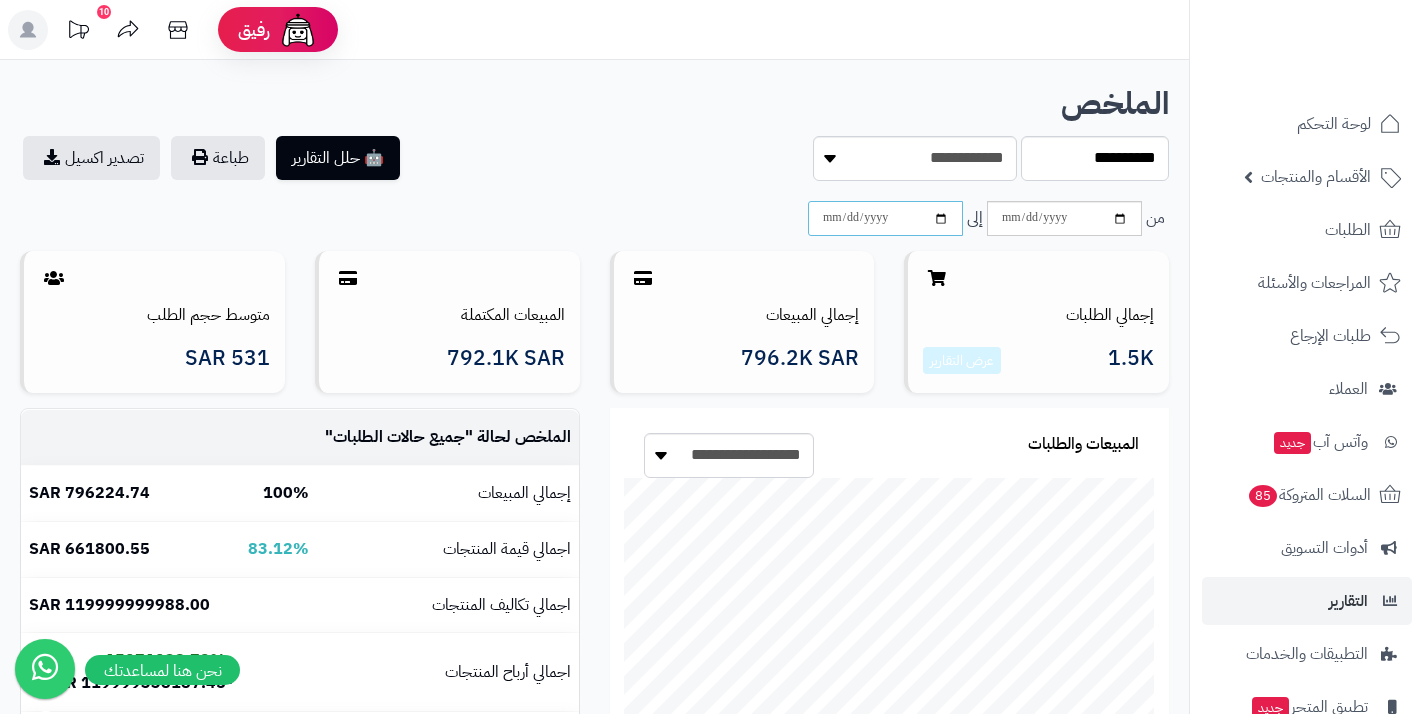 click on "**********" at bounding box center [885, 218] 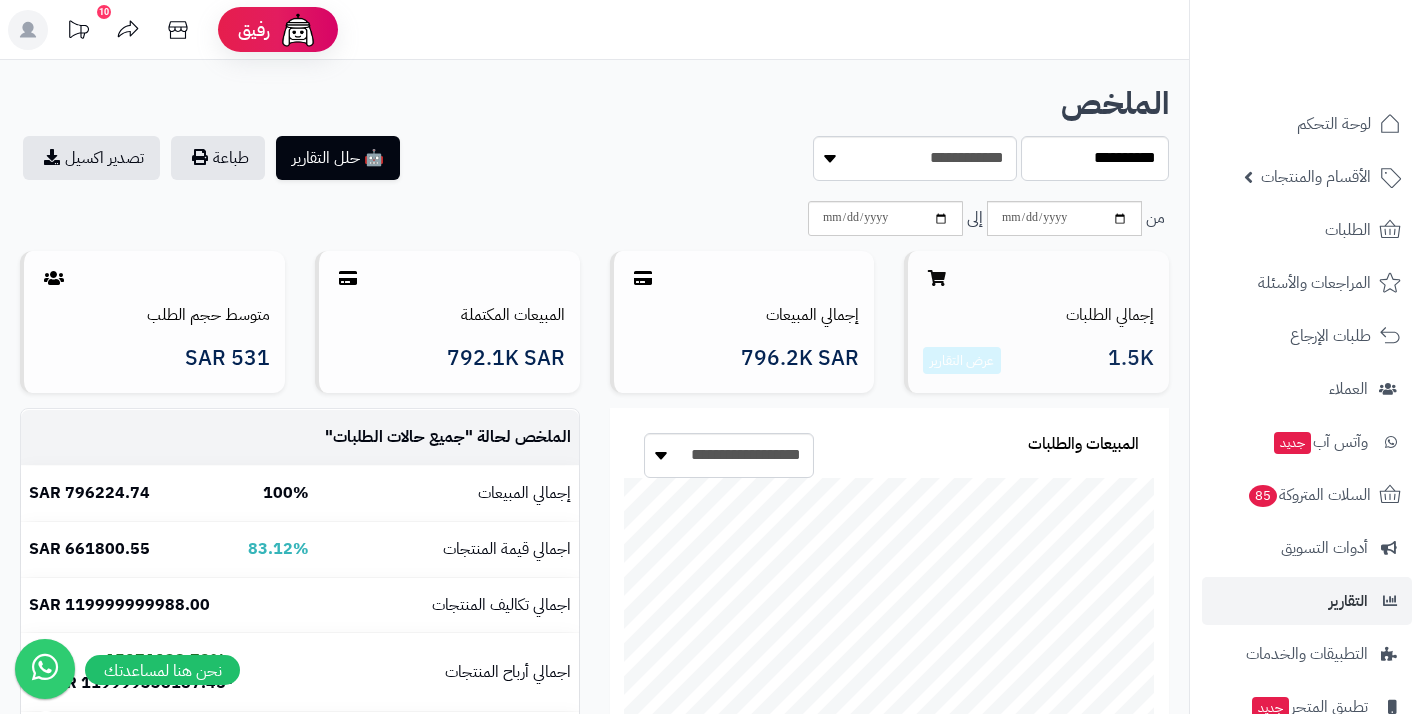 click on "إجمالي الطلبات
1.5K
عرض التقارير" at bounding box center (1036, 322) 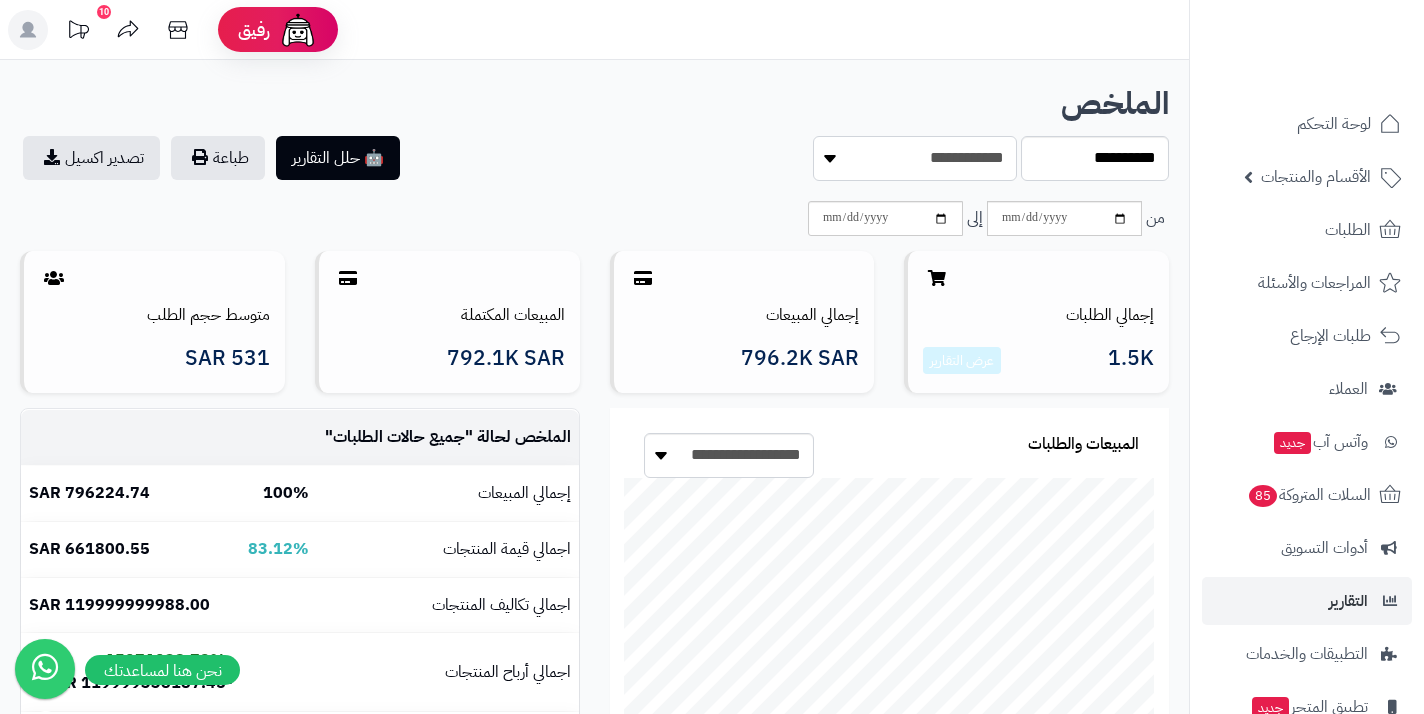 scroll, scrollTop: 0, scrollLeft: 0, axis: both 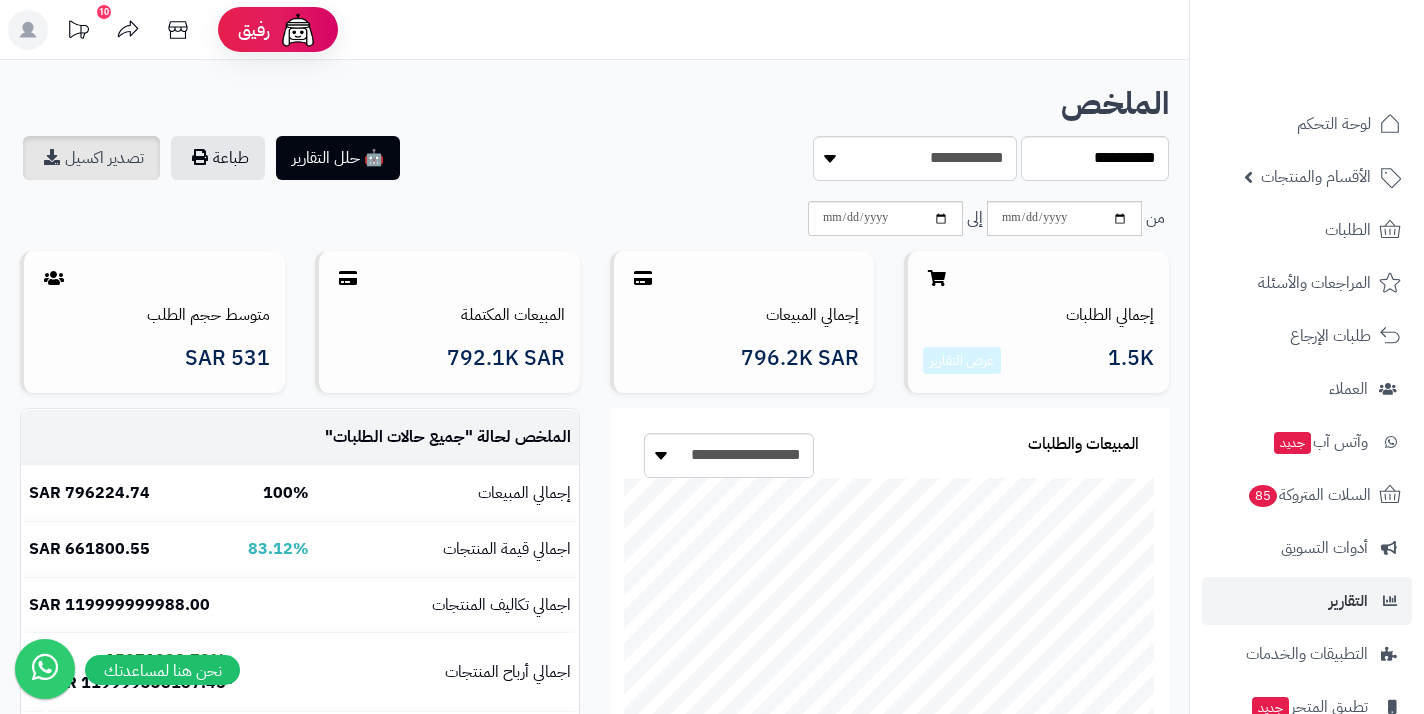 click on "تصدير اكسيل" at bounding box center [91, 158] 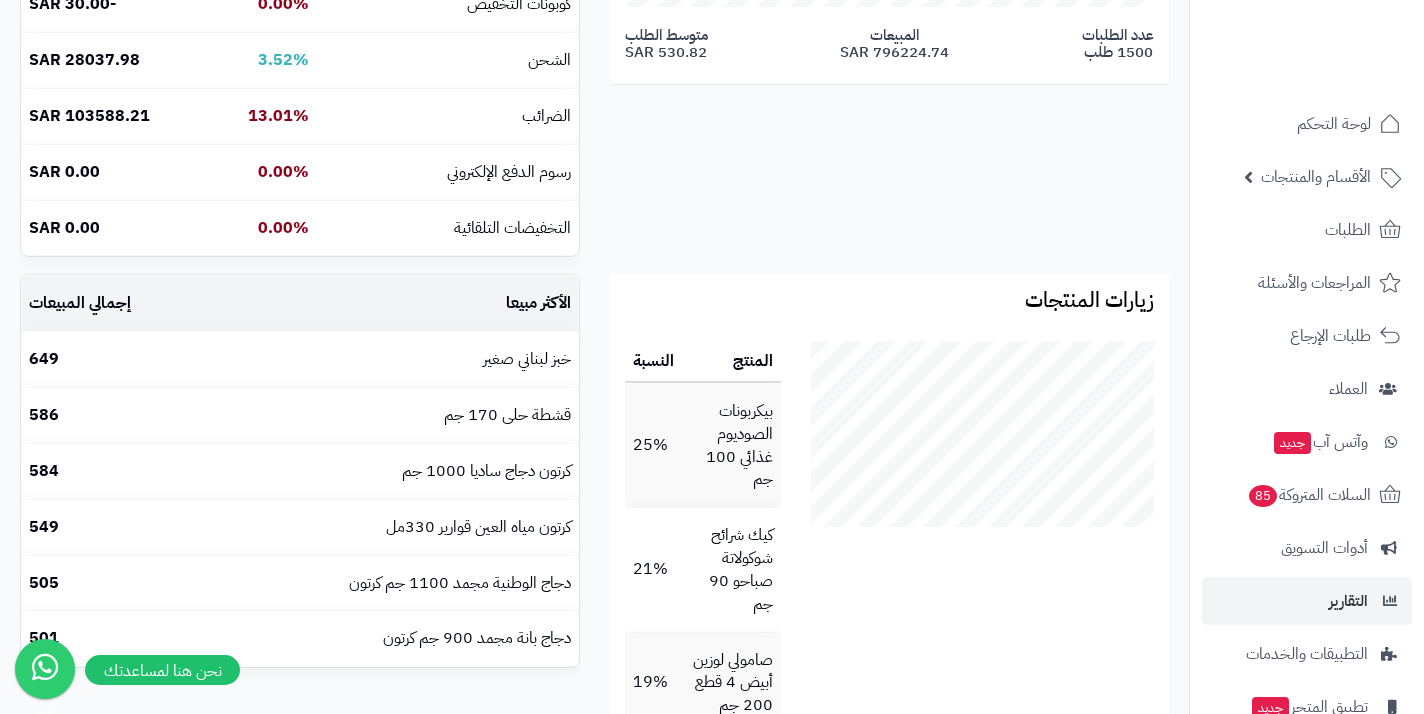 scroll, scrollTop: 736, scrollLeft: 0, axis: vertical 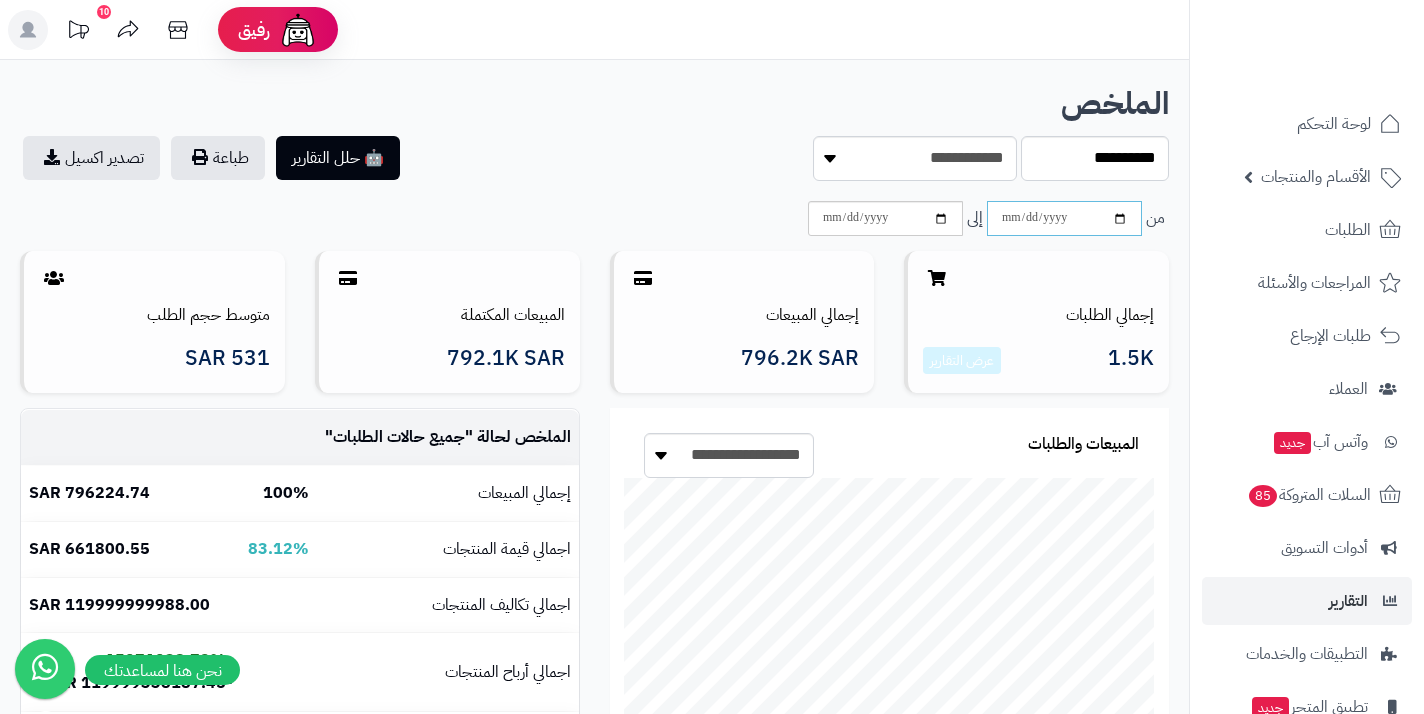 click on "**********" at bounding box center (1064, 218) 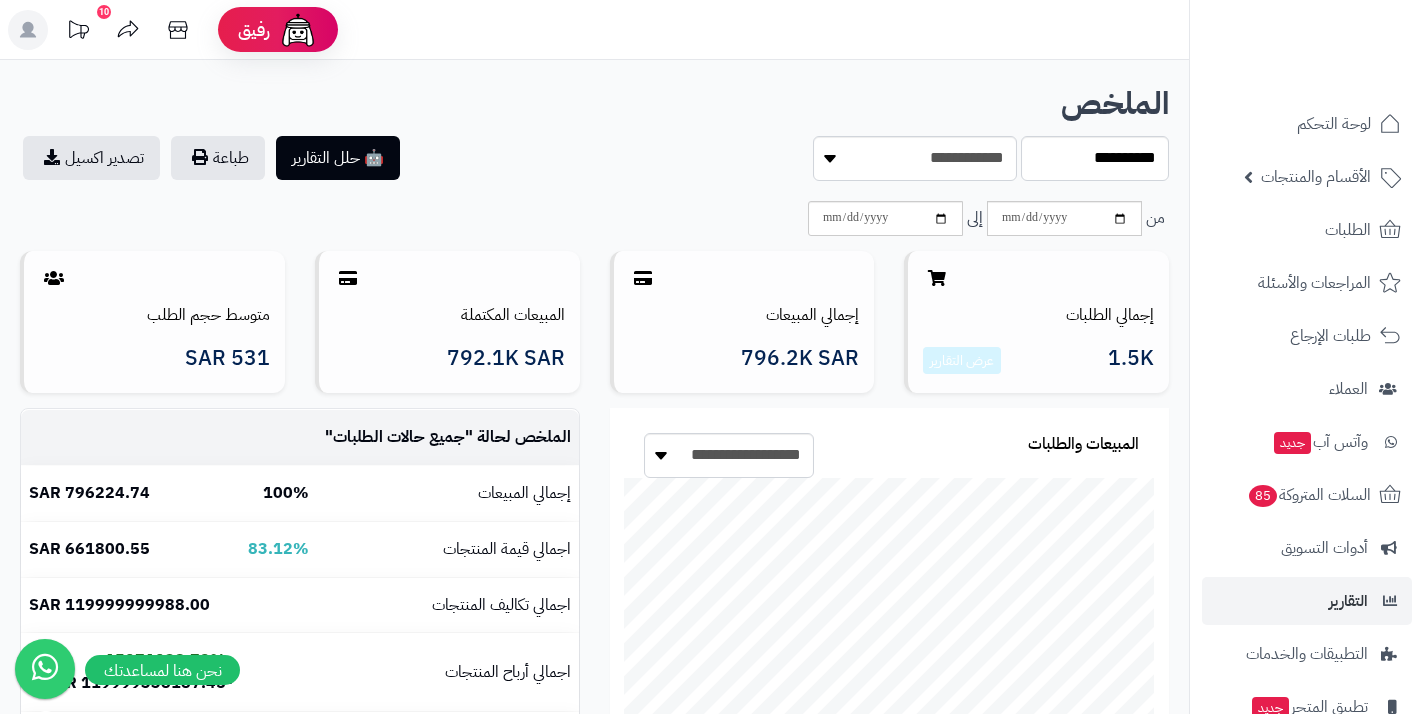 click on "إجمالي الطلبات
1.5K
عرض التقارير
إجمالي المبيعات
796.2K SAR
المبيعات المكتملة
792.1K SAR
متوسط حجم الطلب
531 SAR" at bounding box center (594, 247) 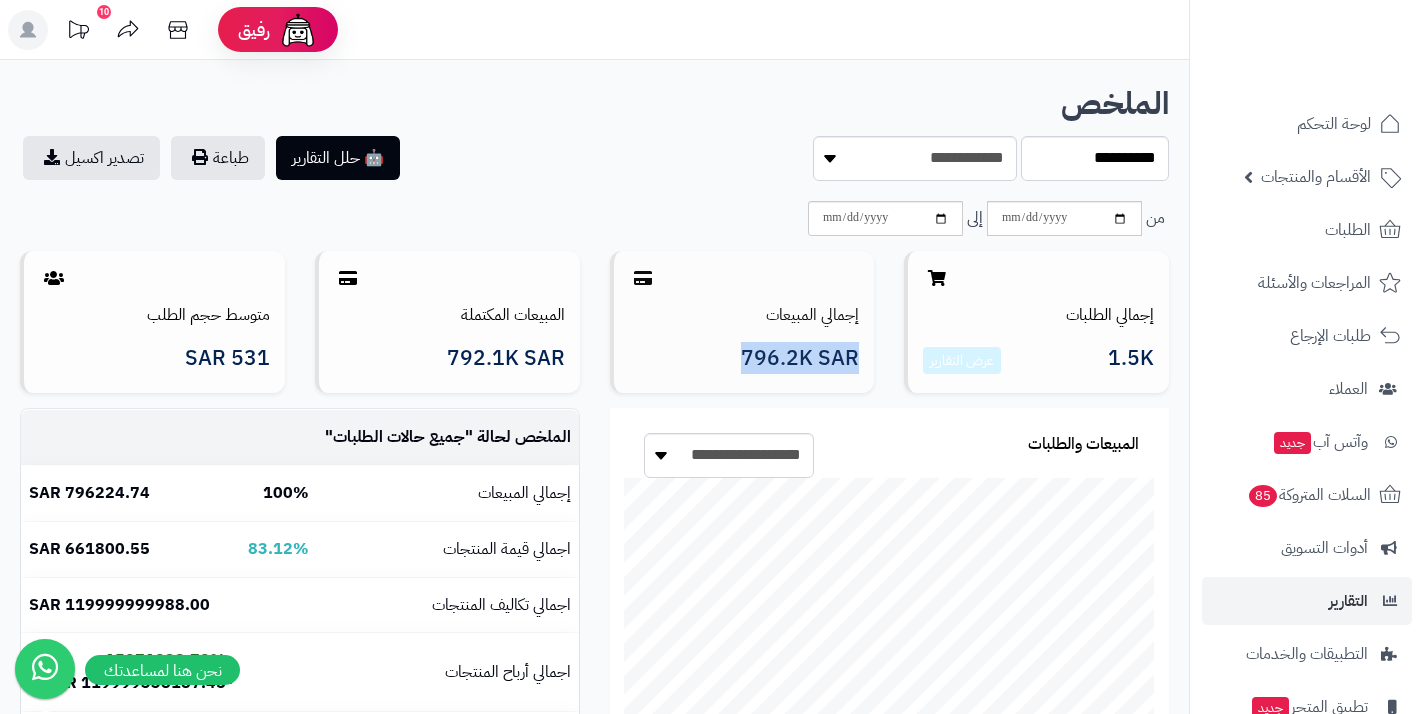 drag, startPoint x: 742, startPoint y: 364, endPoint x: 863, endPoint y: 352, distance: 121.59358 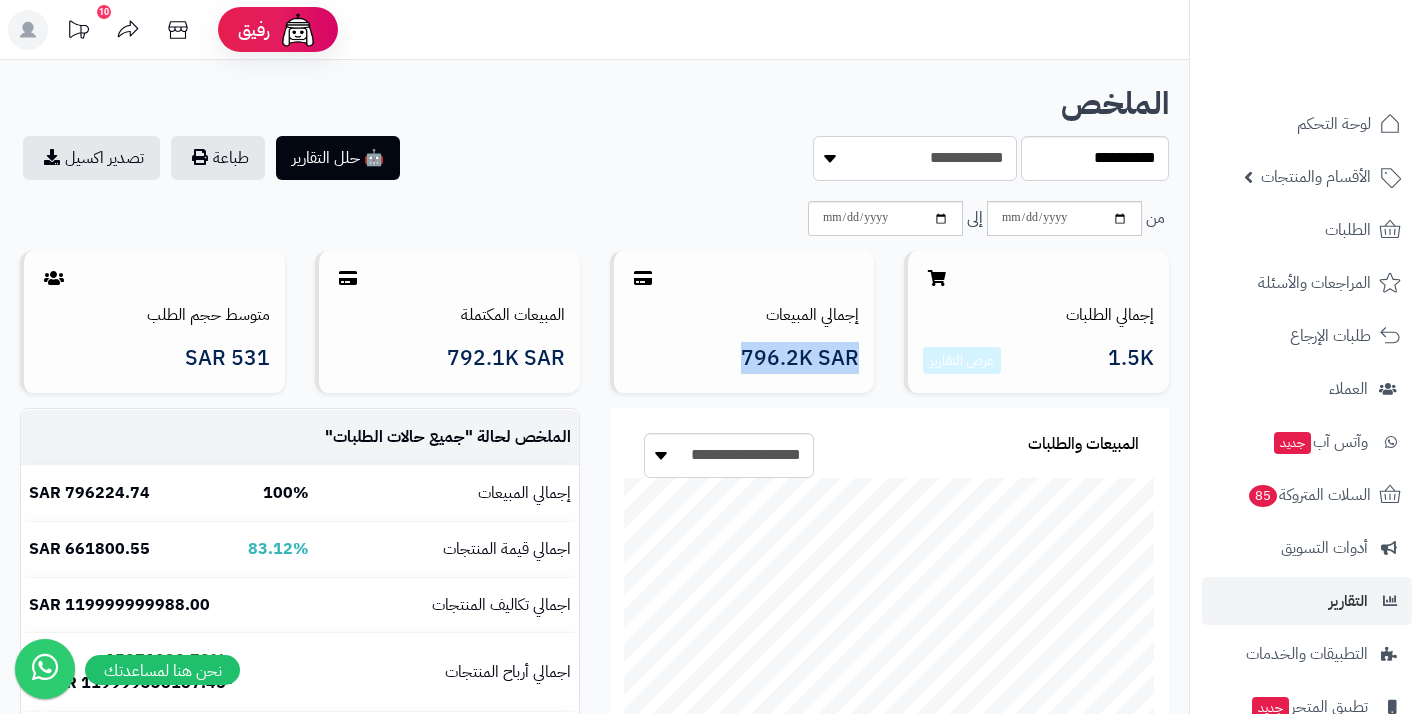 select on "******" 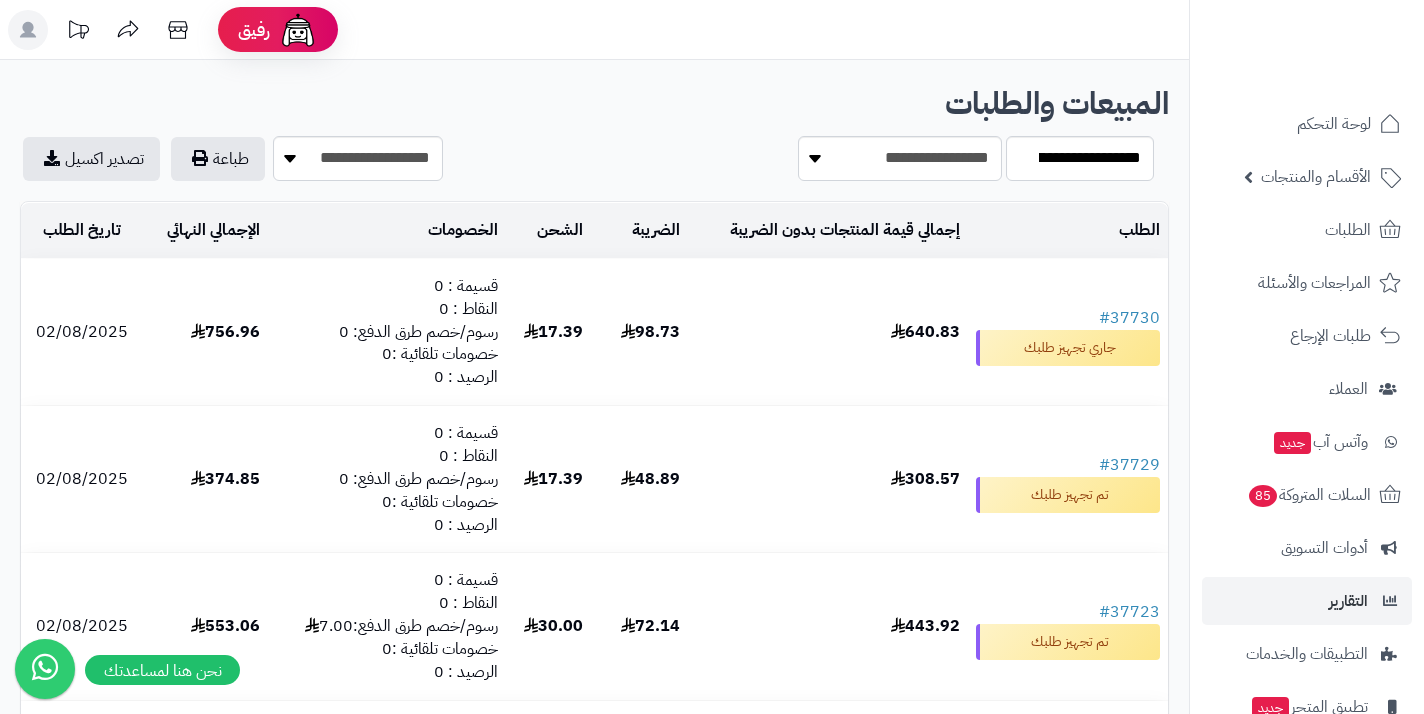 scroll, scrollTop: 0, scrollLeft: 0, axis: both 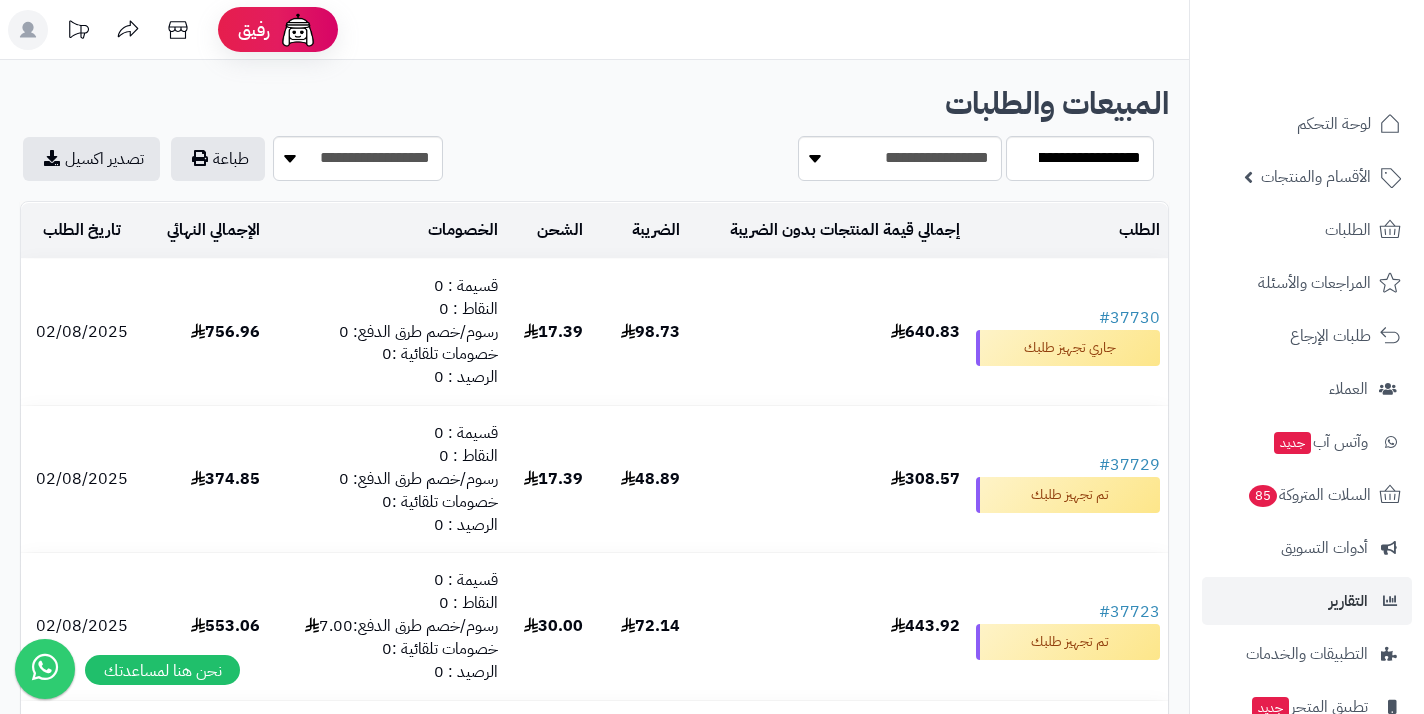 click on "الطلب  إجمالي قيمة المنتجات بدون الضريبة الضريبة الشحن الخصومات الإجمالي  النهائي تاريخ الطلب
#37730
جاري تجهيز طلبك 640.83  98.73  17.39  قسيمة :  0
النقاط : 0
رسوم/خصم طرق الدفع: 0
خصومات تلقائية :0
الرصيد : 0 756.96  02/08/2025
#37729
تم تجهيز طلبك  308.57  48.89  17.39  قسيمة :  0
النقاط : 0
رسوم/خصم طرق الدفع: 0
خصومات تلقائية :0
الرصيد : 0 374.85  02/08/2025
#37723
تم تجهيز طلبك  443.92  72.14  30.00  قسيمة :  0
النقاط : 0
رسوم/خصم طرق الدفع:7.00
خصومات تلقائية :0
الرصيد : 0 553.06  02/08/2025
#37720
لم يتم الرد 809.10  123.97  17.39  قسيمة :  0
النقاط : 0
رسوم/خصم طرق الدفع: 0
خصومات تلقائية :0
الرصيد : 0 950.47  02/08/2025
#37718
1,242.04" at bounding box center [594, 2444] 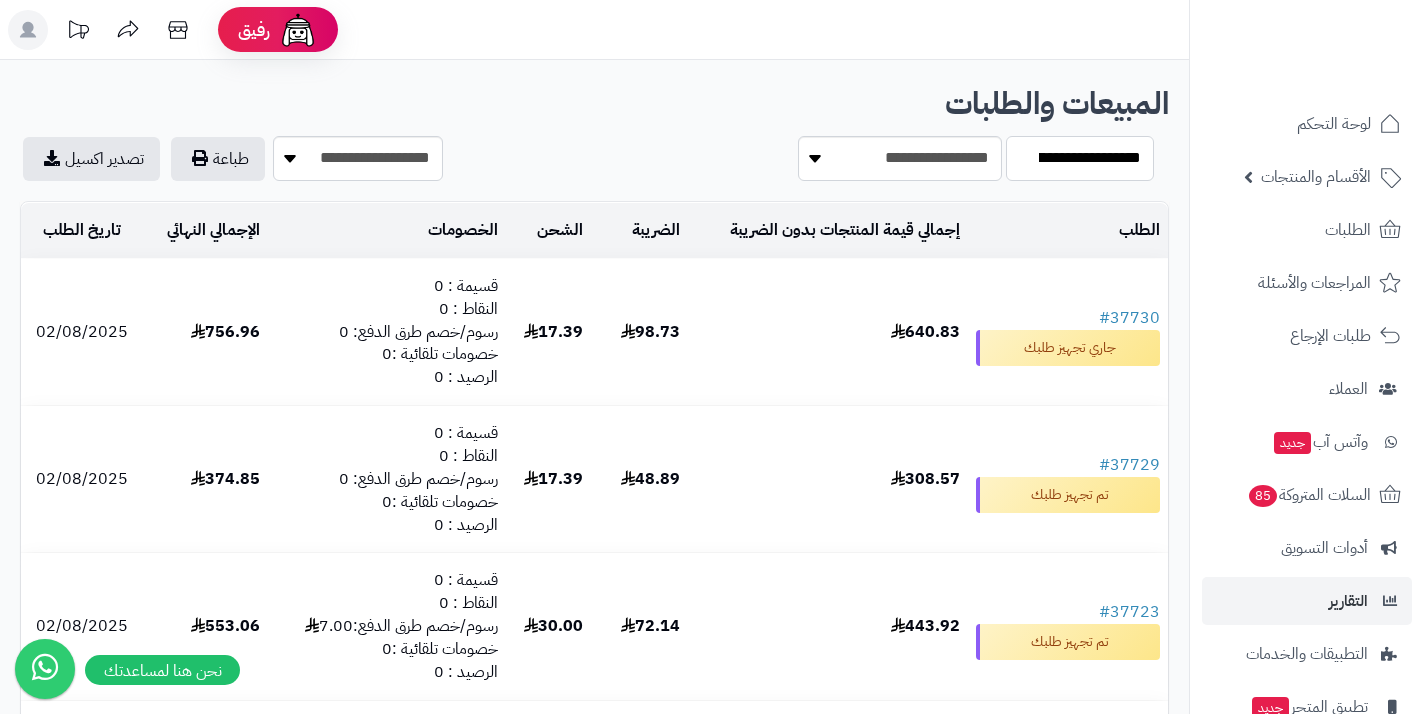 select on "******" 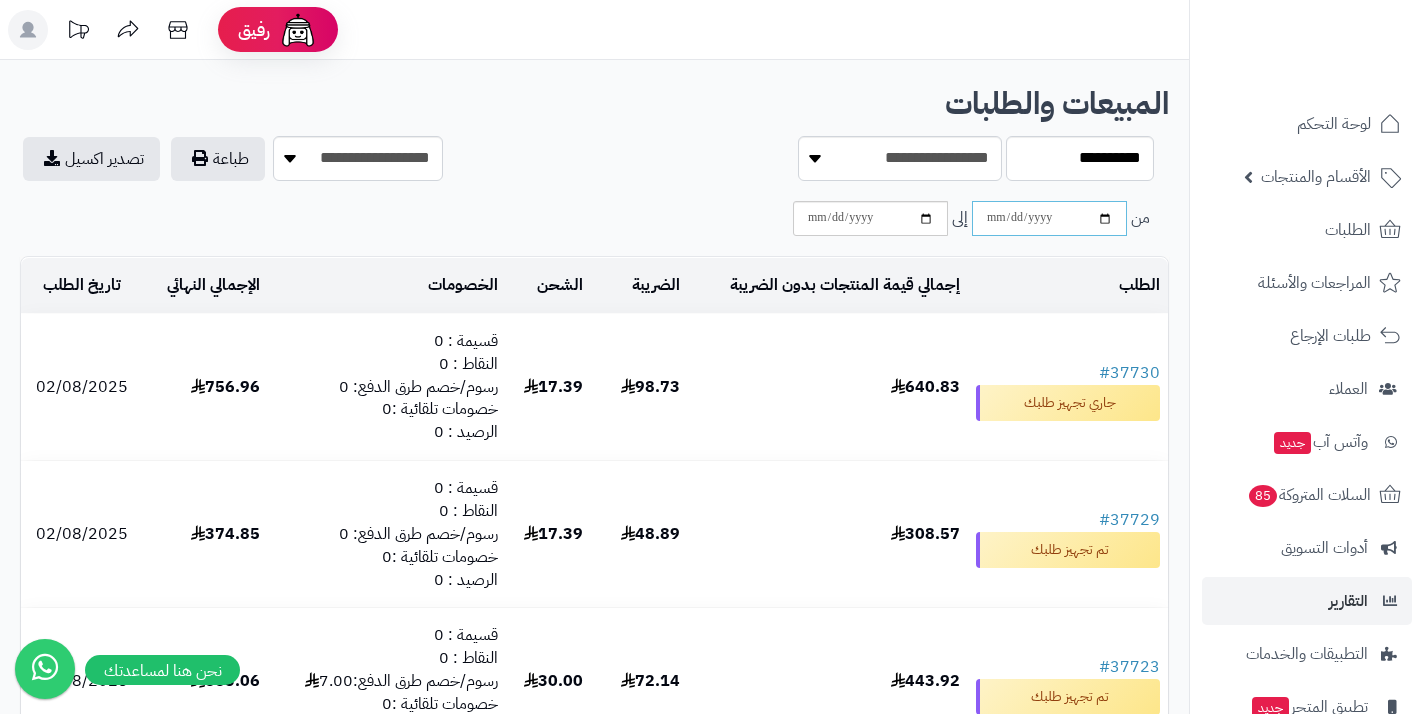 click at bounding box center [1049, 218] 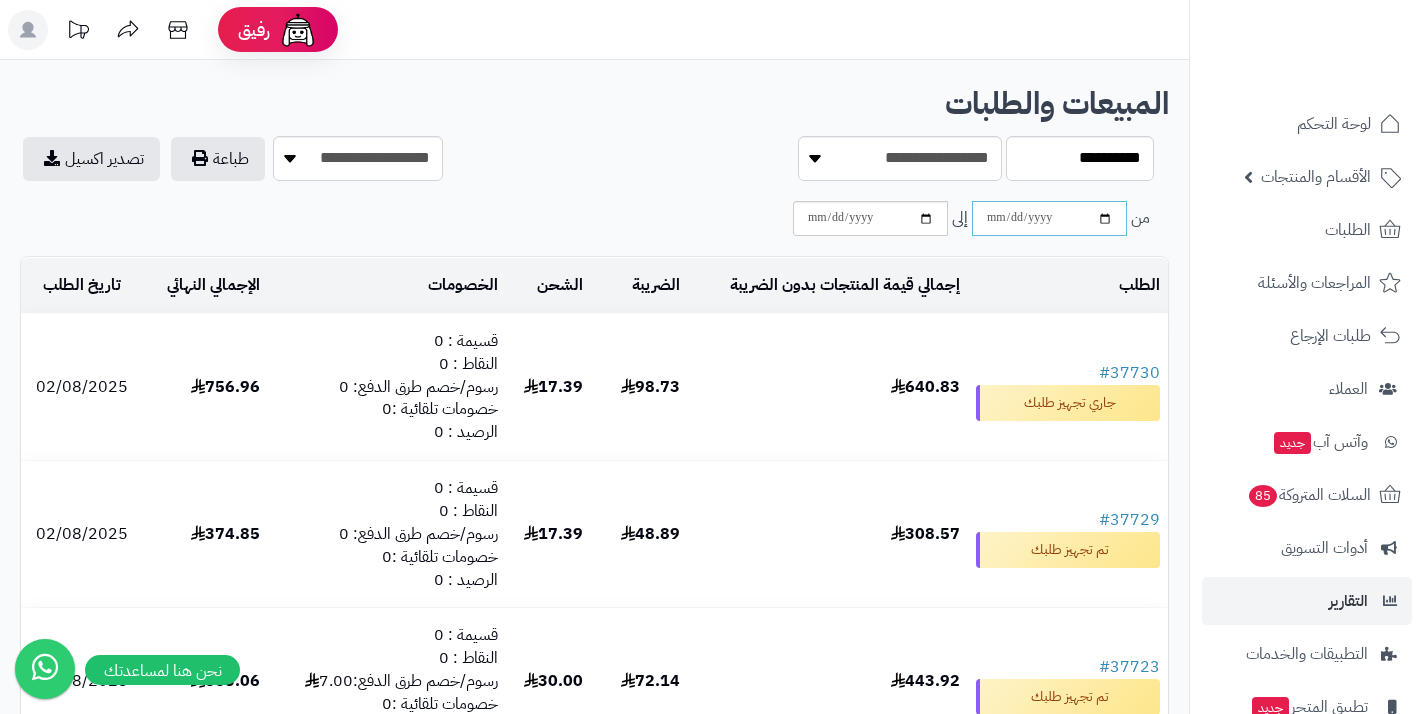 type on "**********" 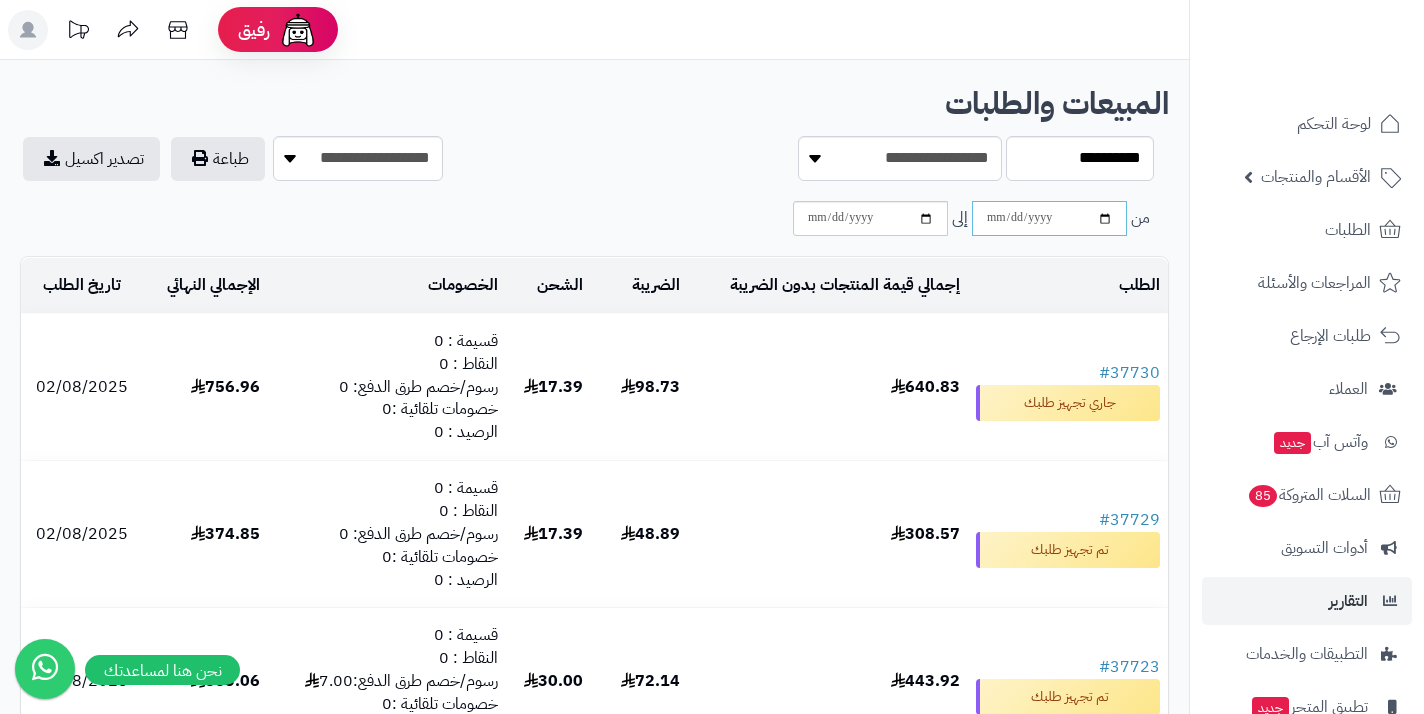 type on "**********" 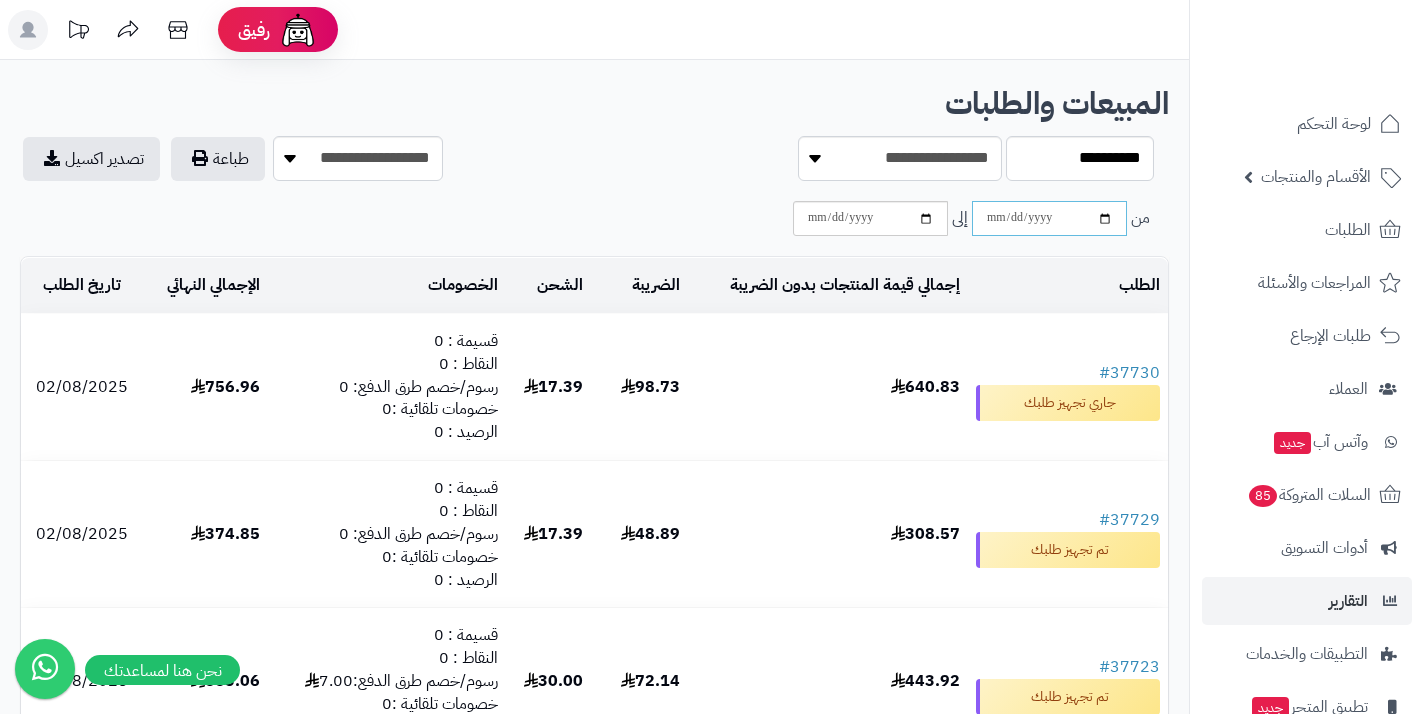 type on "**********" 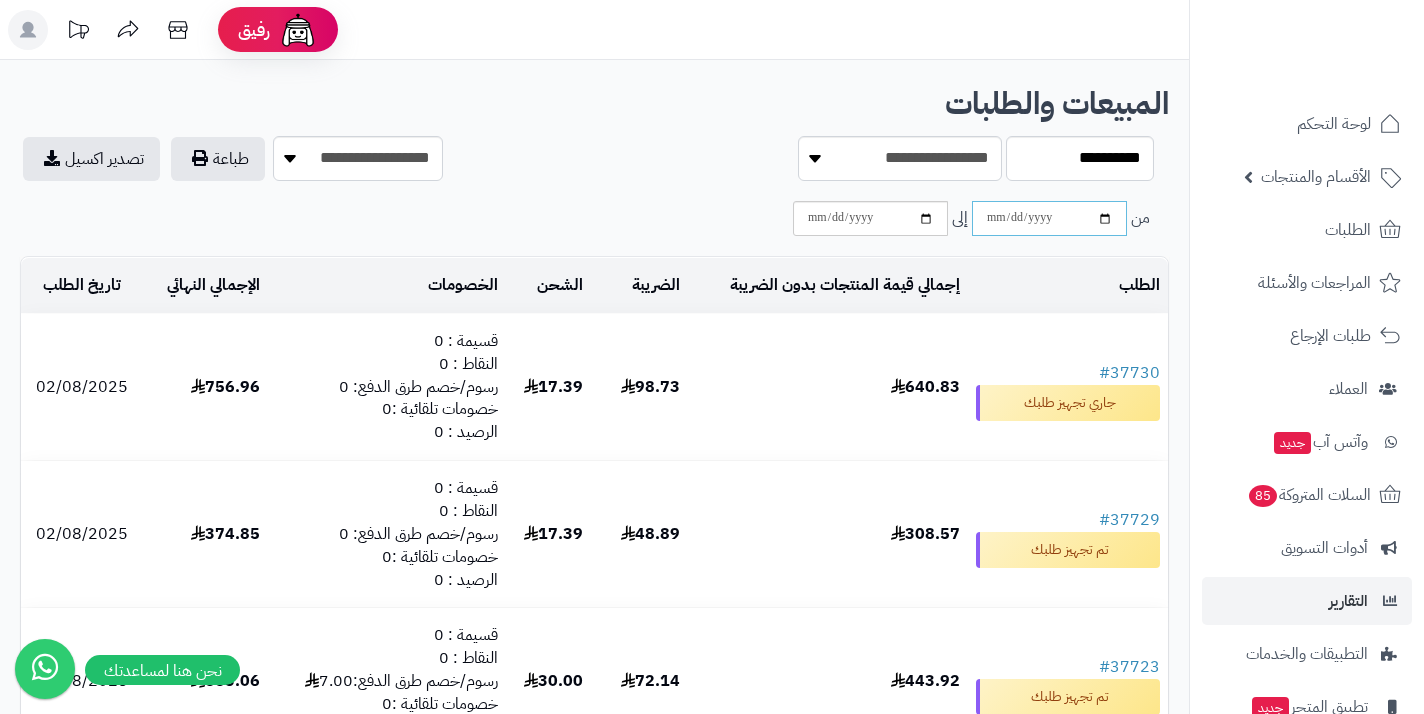 type on "**********" 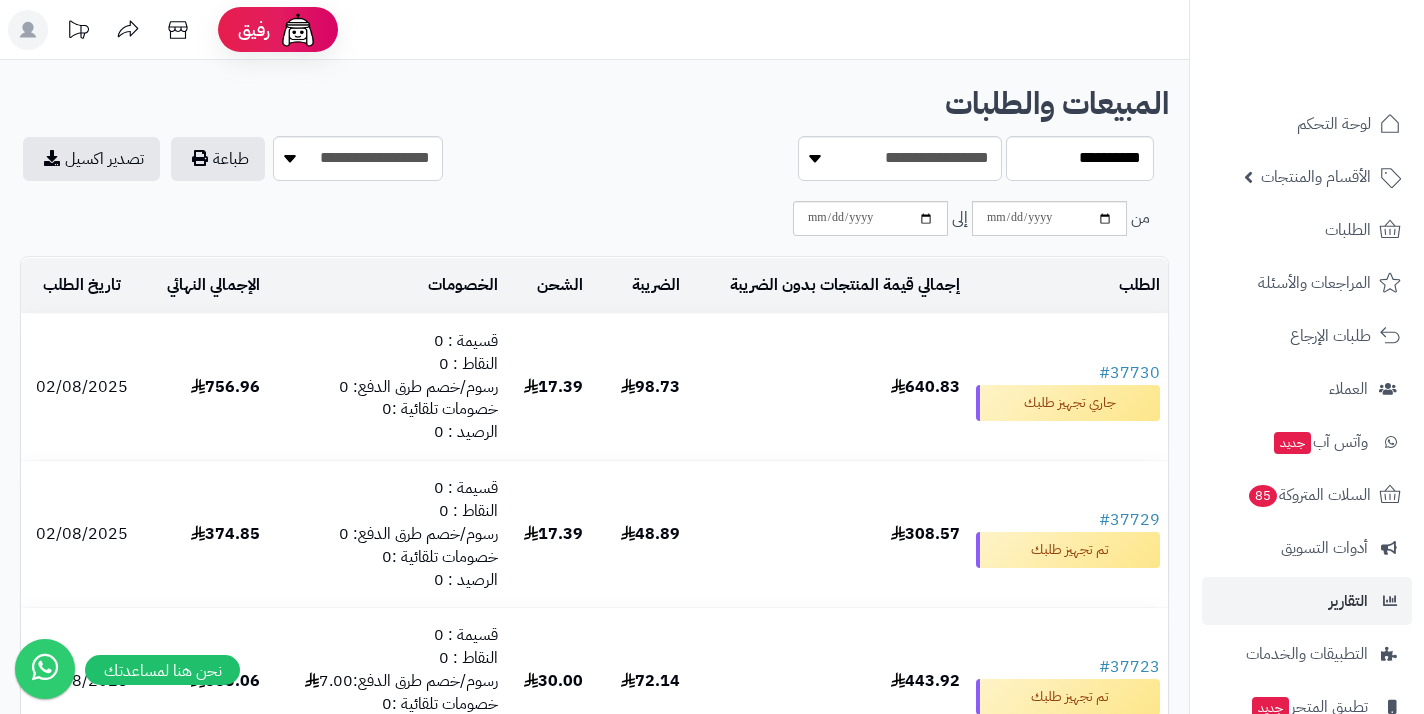 scroll, scrollTop: 0, scrollLeft: 0, axis: both 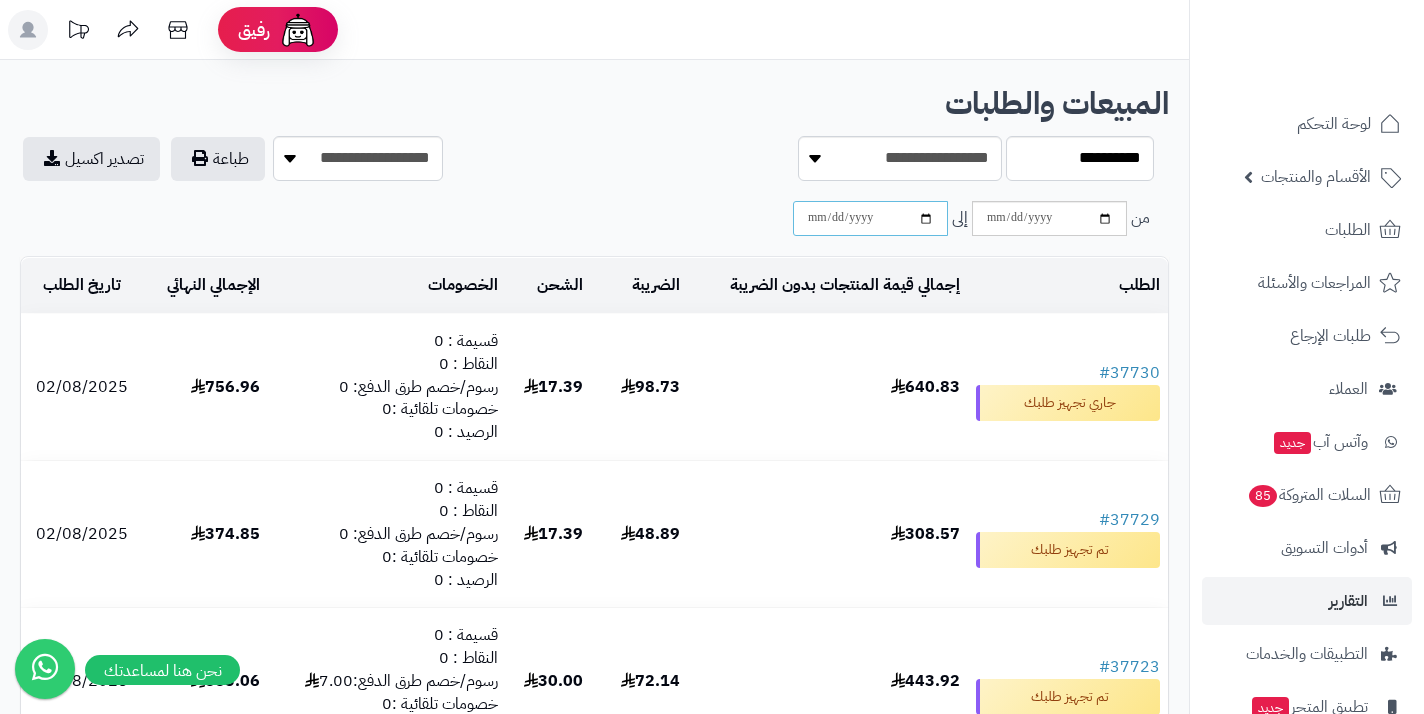 click on "**********" at bounding box center [870, 218] 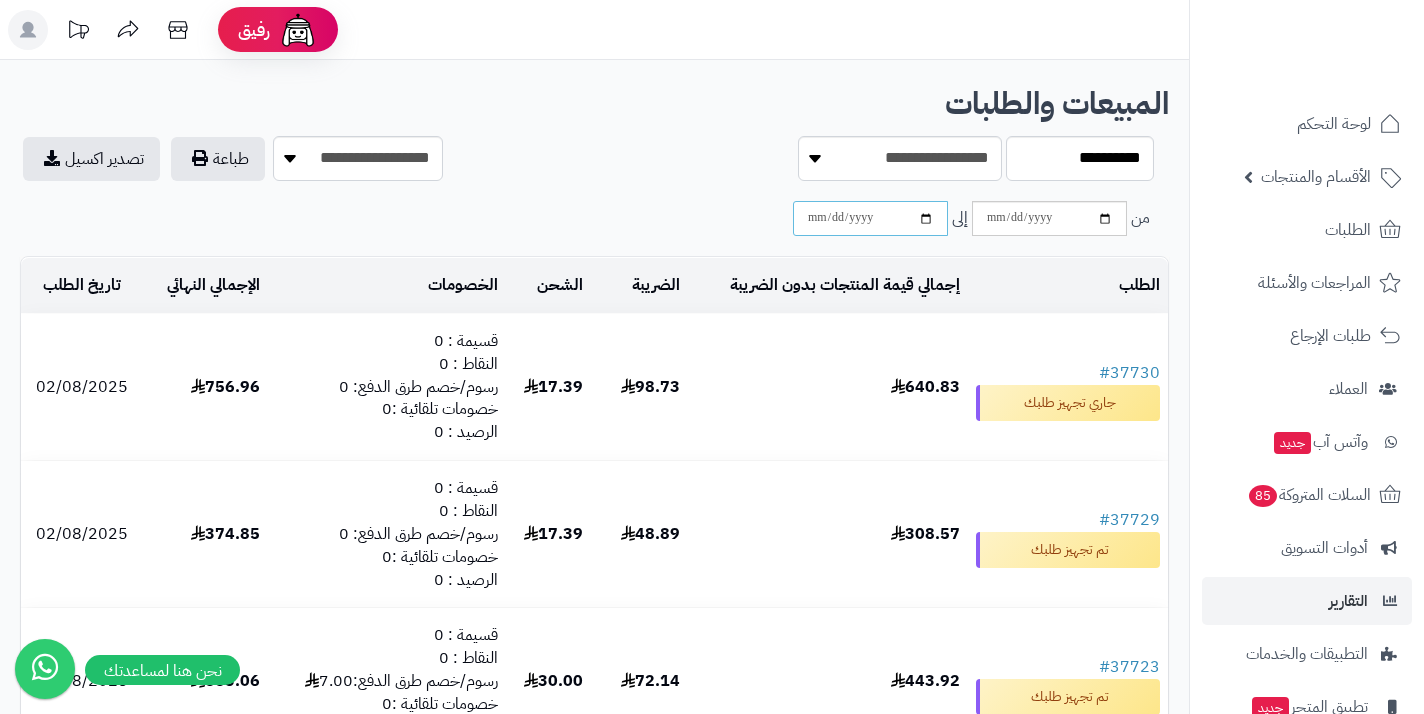 type on "**********" 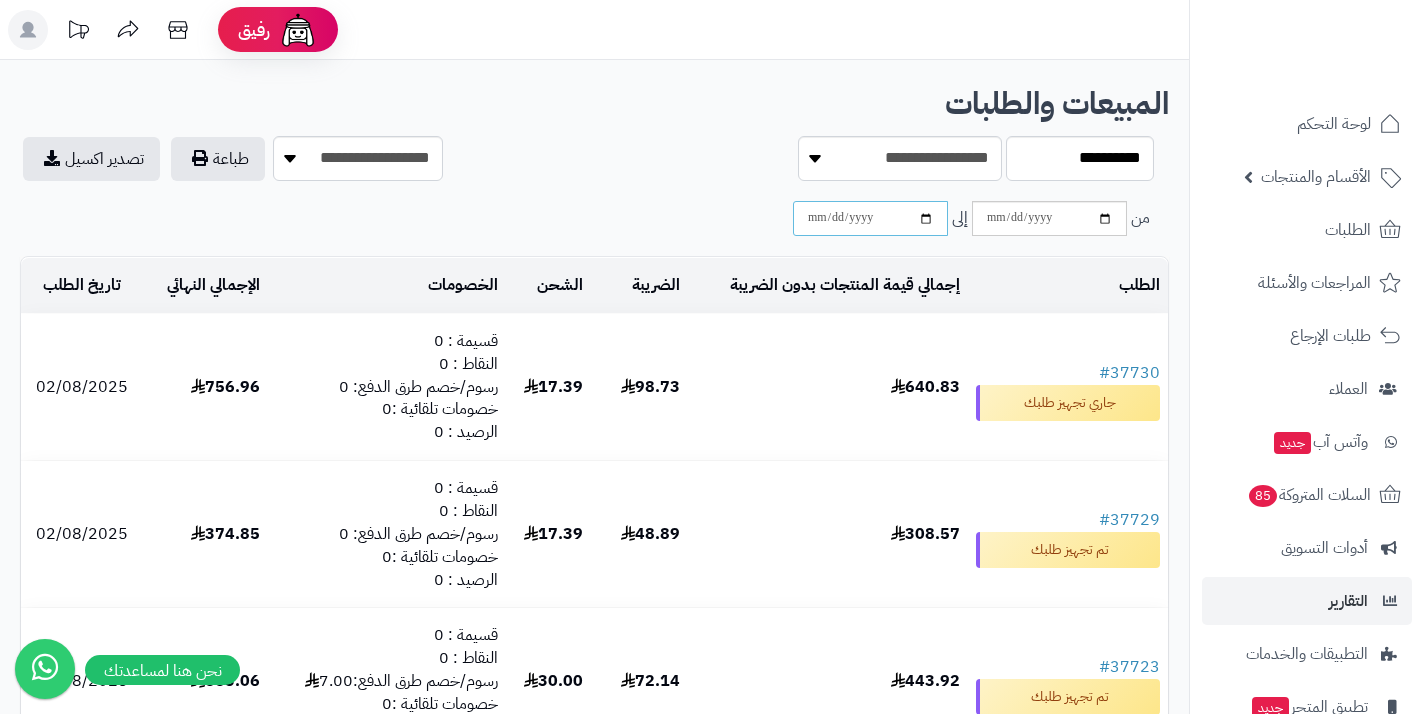 type on "**********" 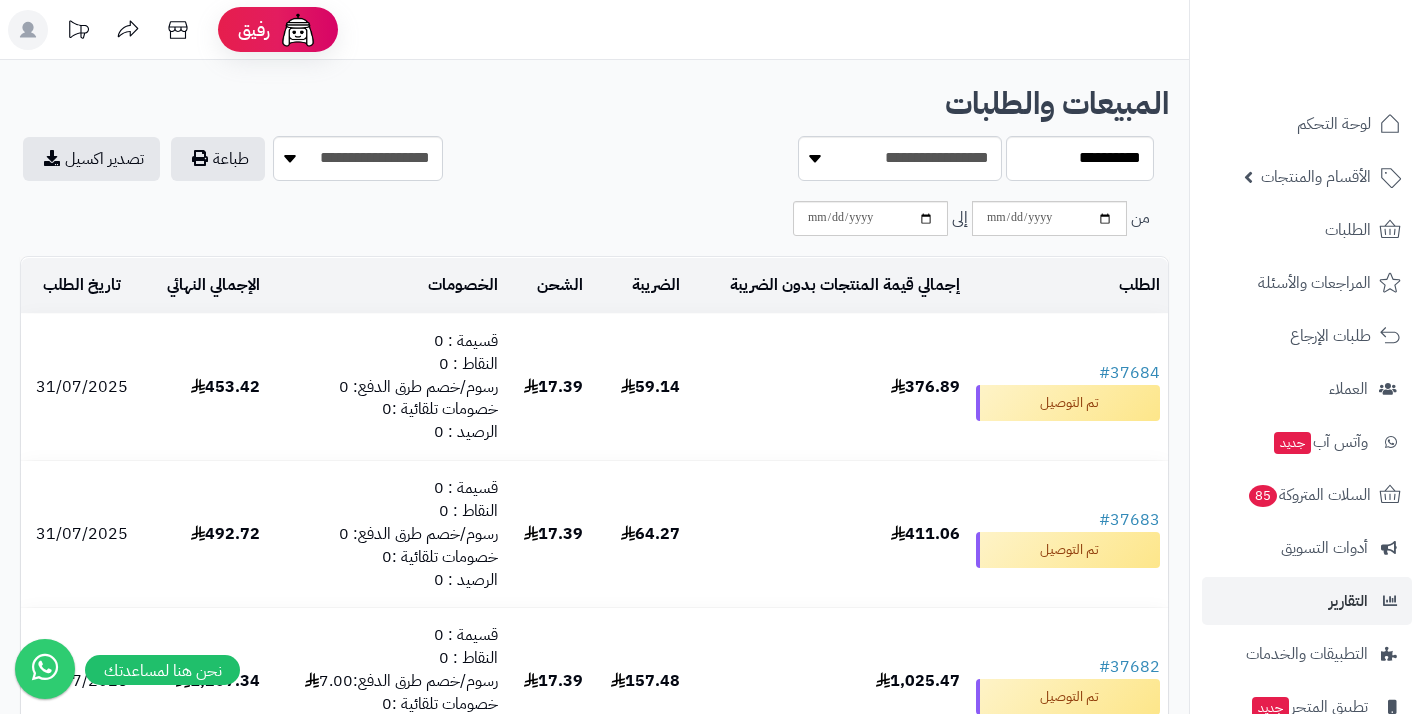 scroll, scrollTop: 0, scrollLeft: 0, axis: both 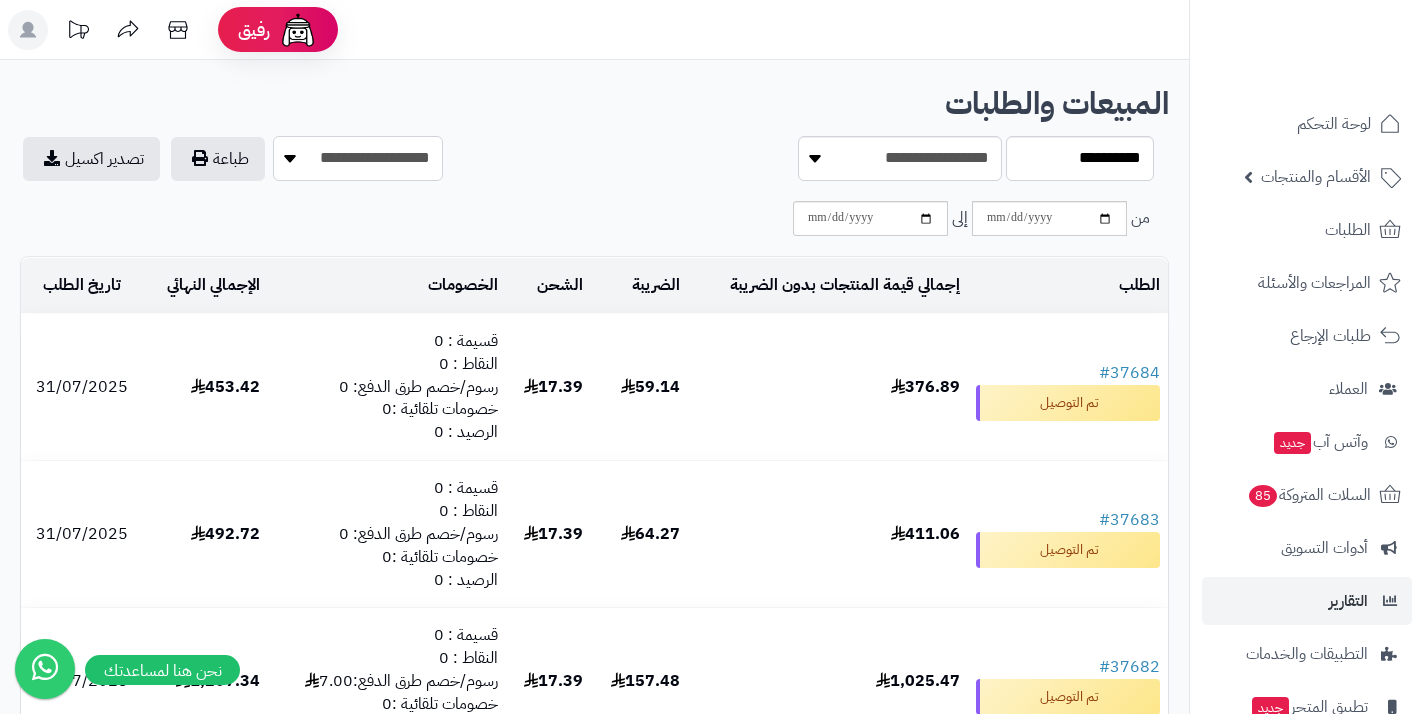 select on "*" 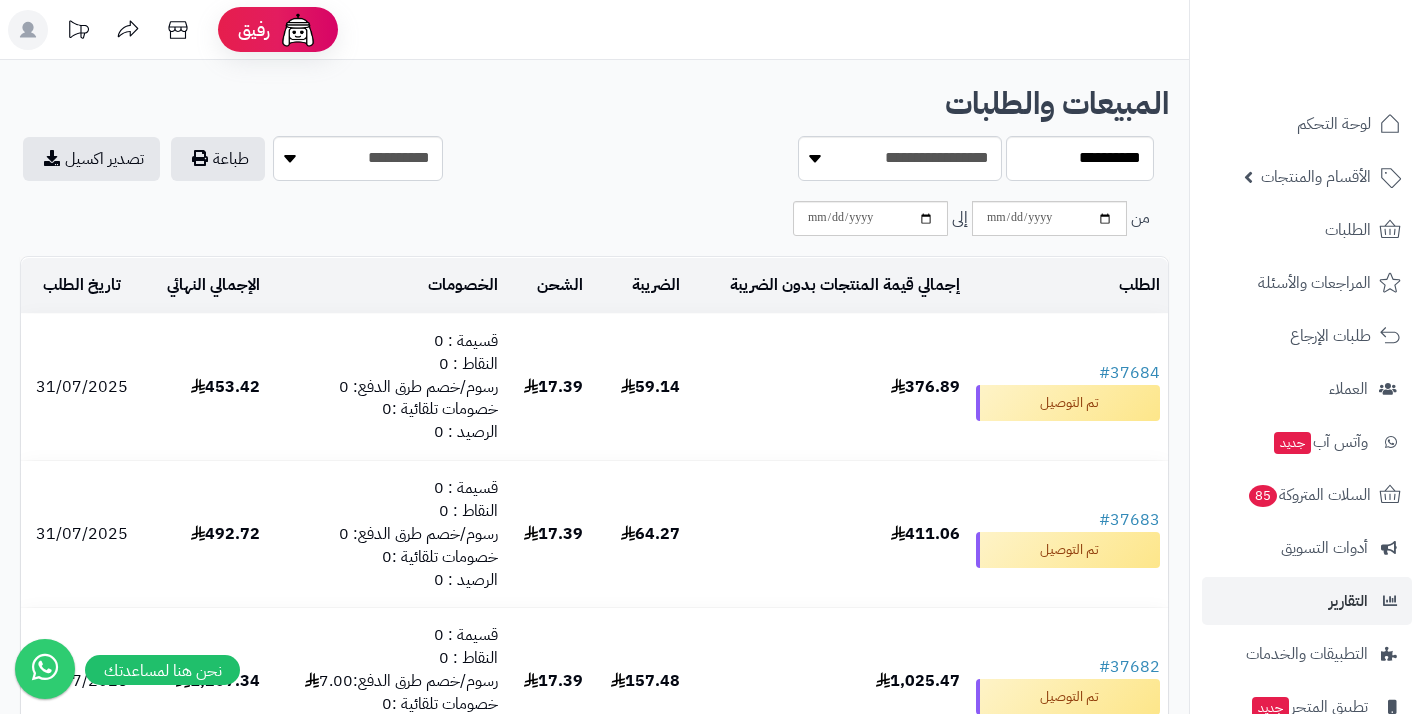 scroll, scrollTop: 0, scrollLeft: 0, axis: both 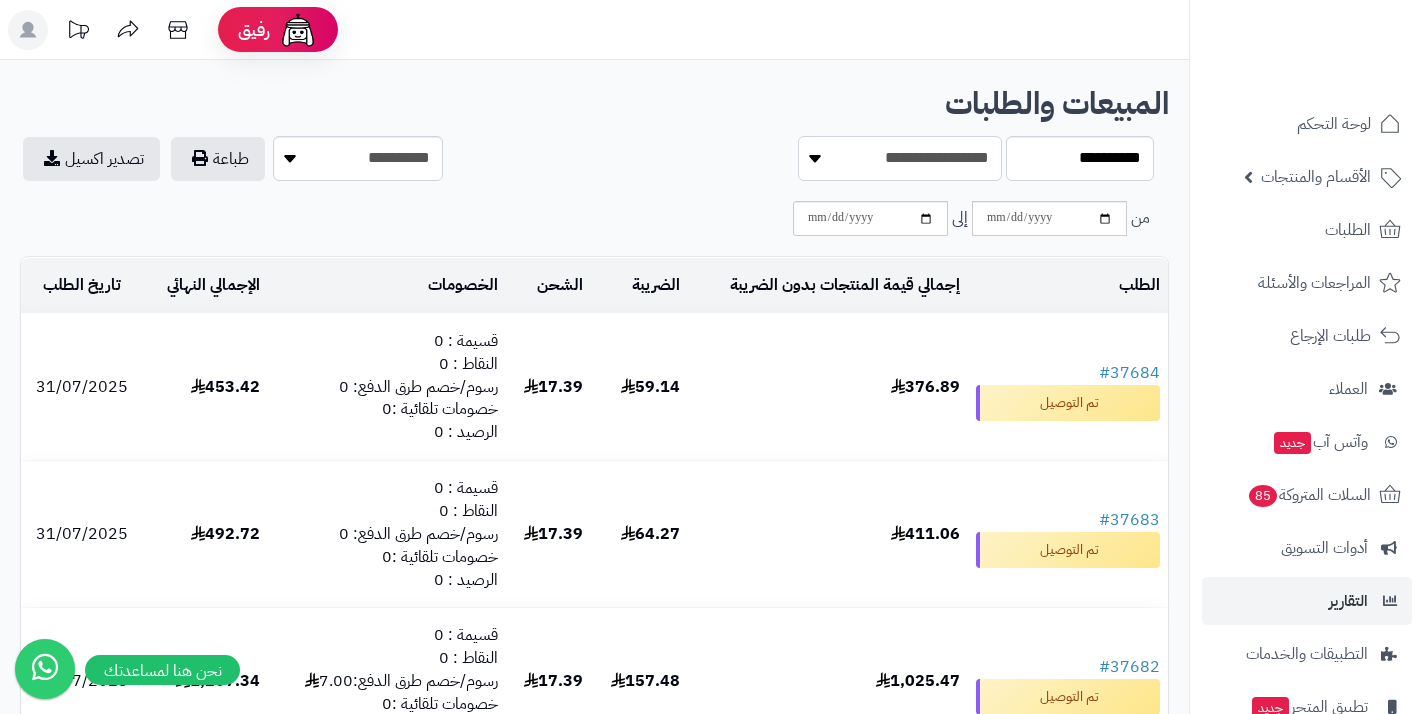 select on "**********" 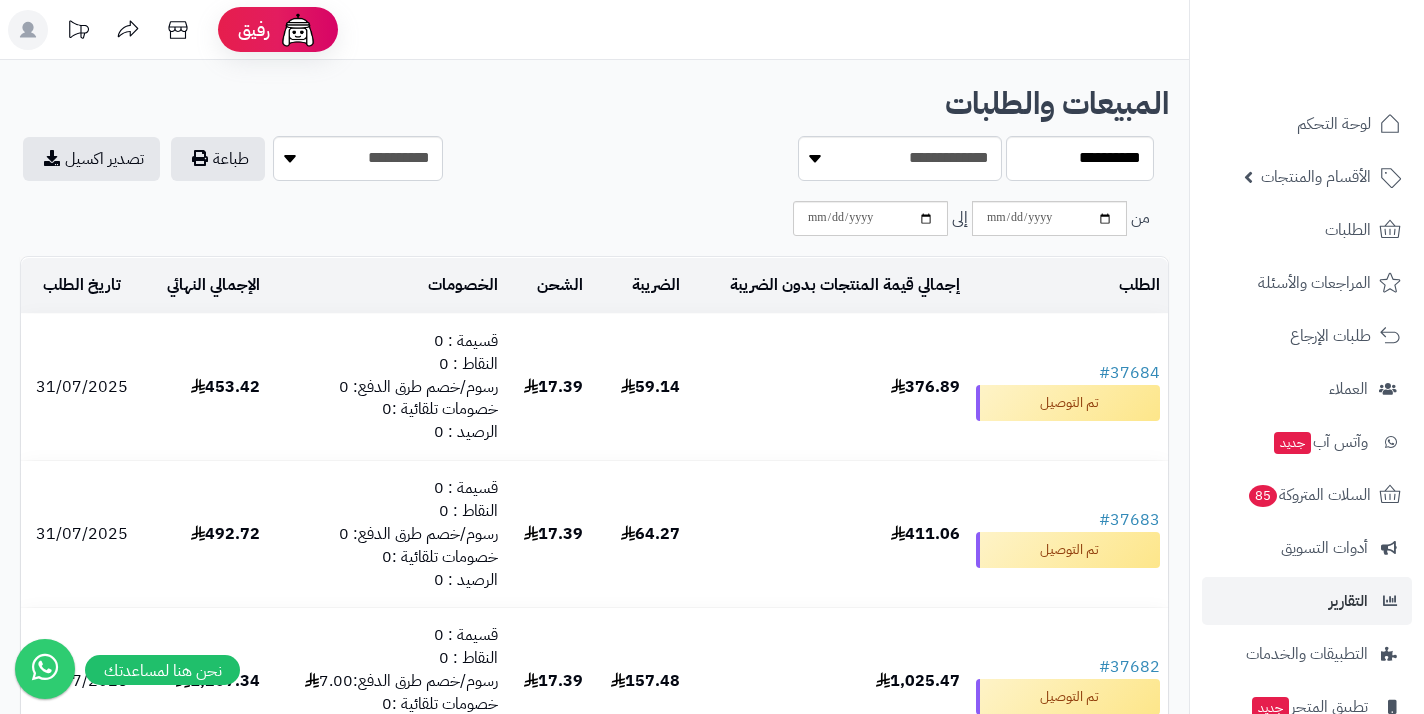 scroll, scrollTop: 0, scrollLeft: 0, axis: both 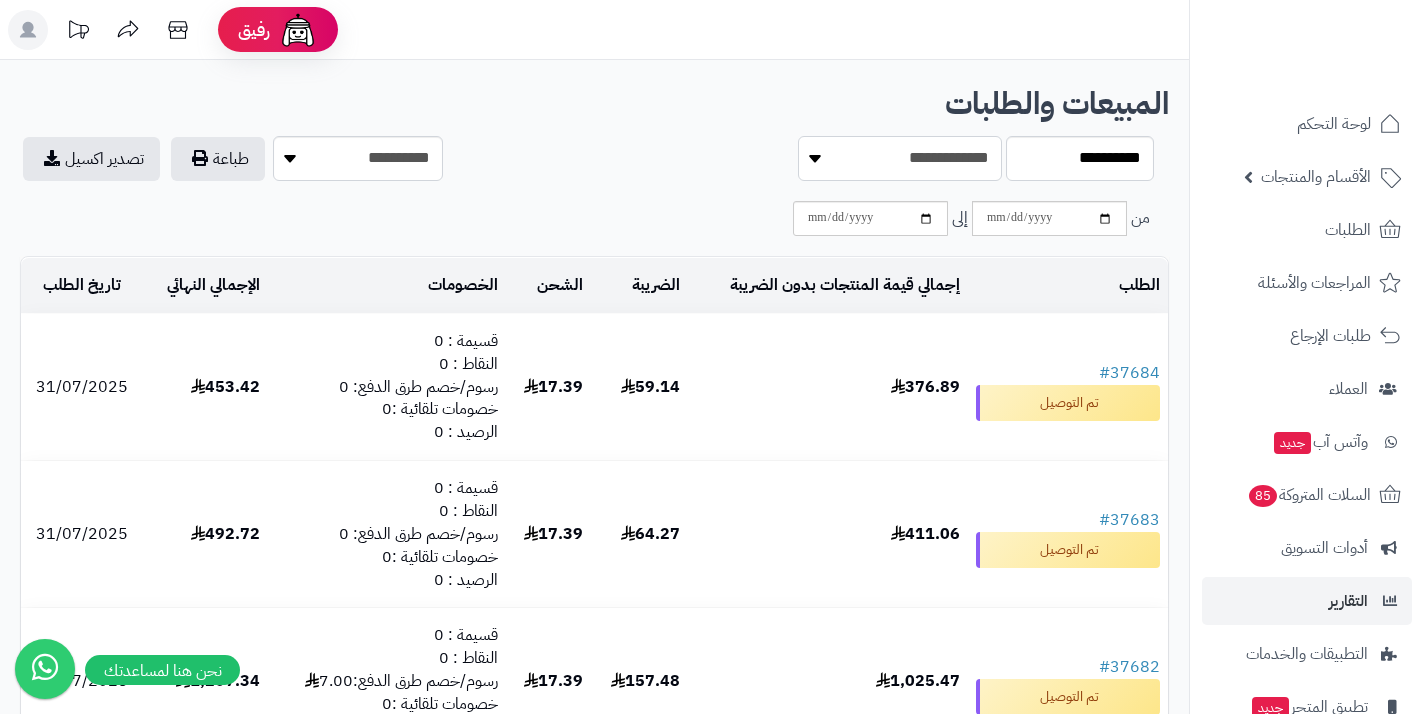 select on "*******" 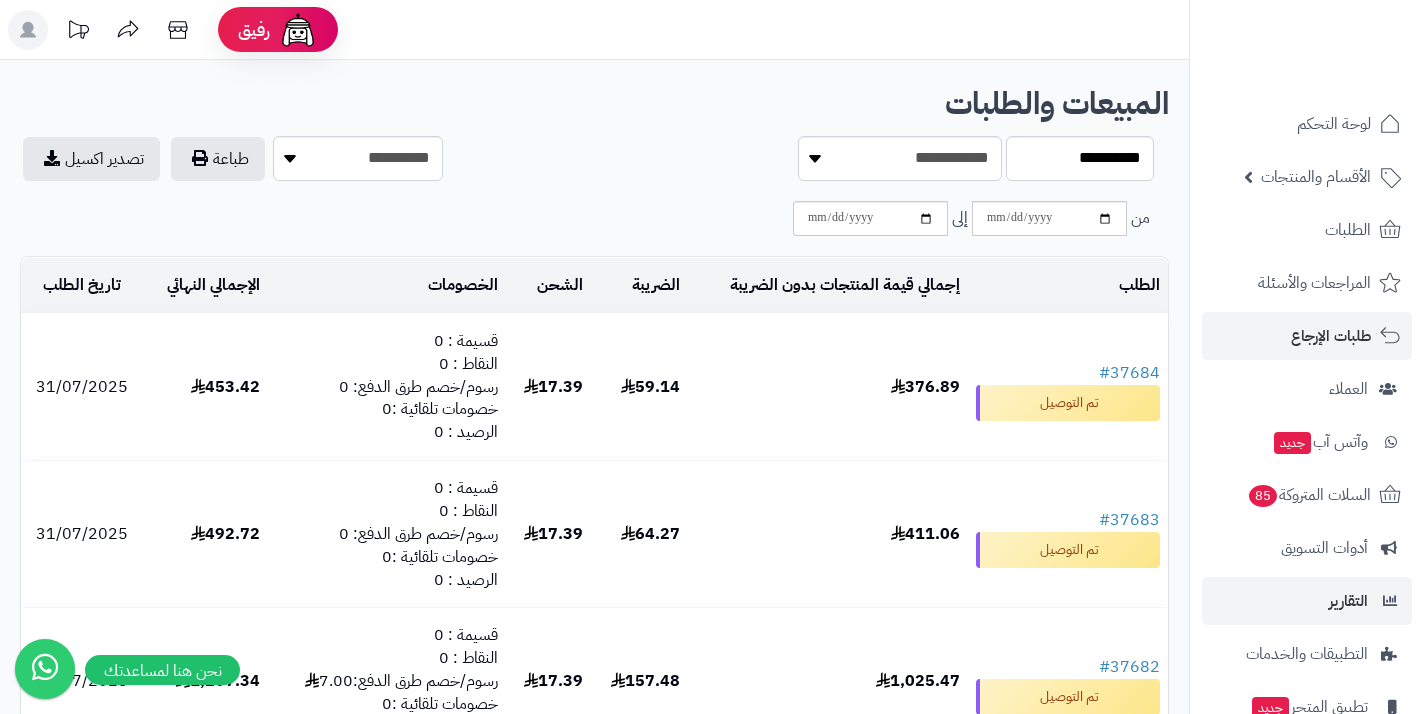 click on "طلبات الإرجاع" at bounding box center (1331, 336) 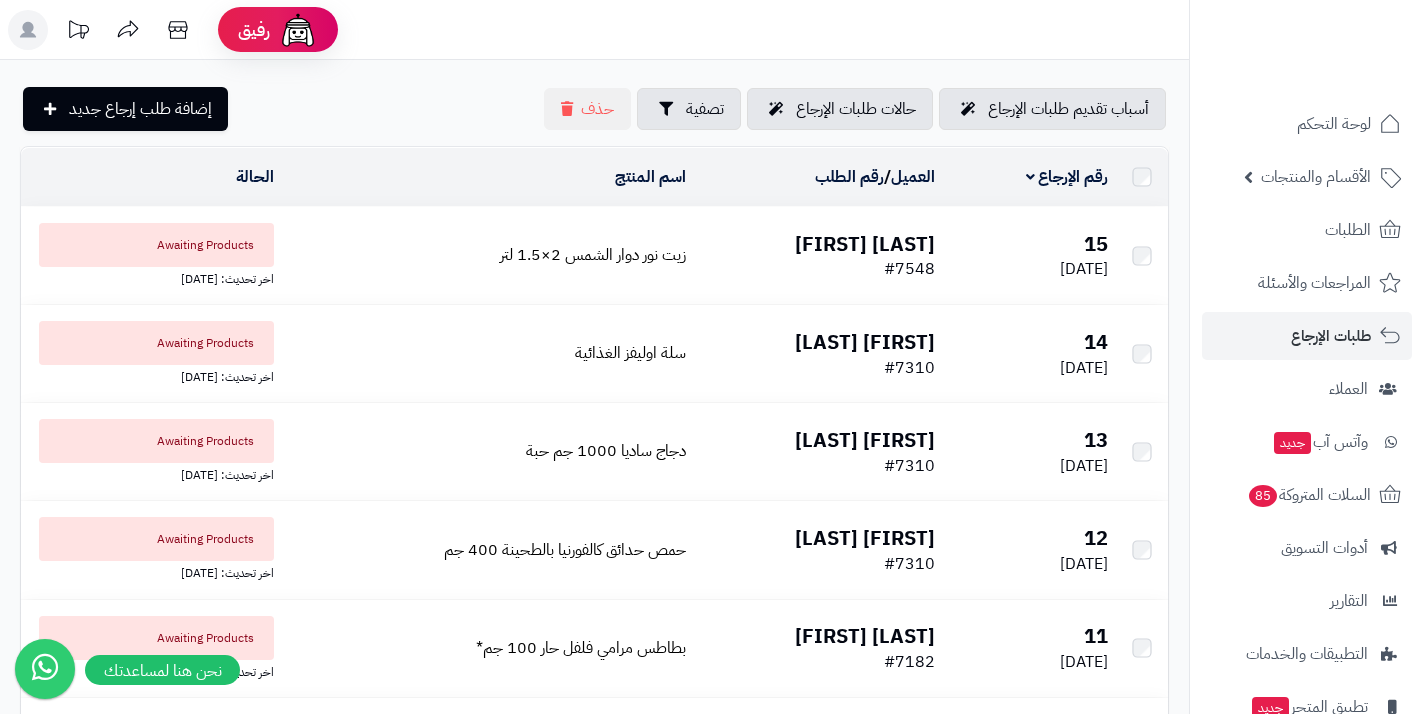scroll, scrollTop: 0, scrollLeft: 0, axis: both 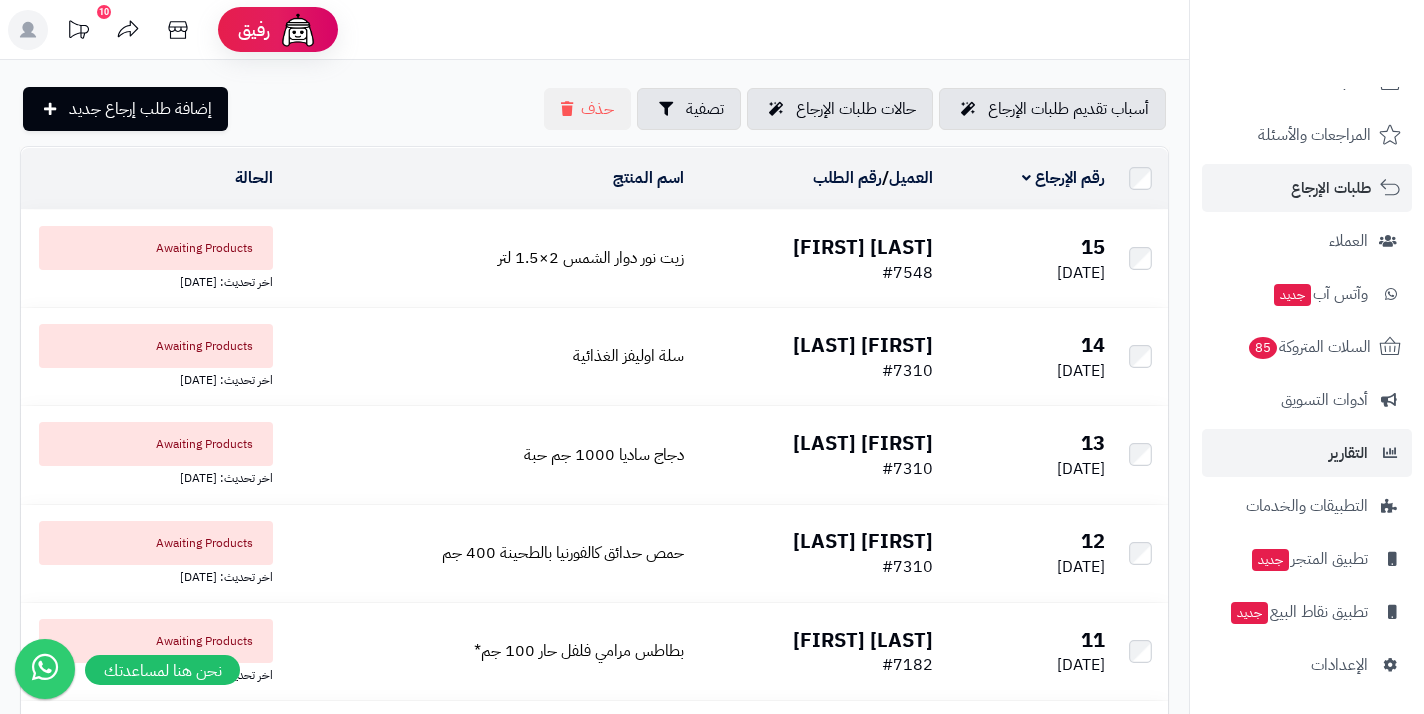click on "التقارير" at bounding box center (1307, 453) 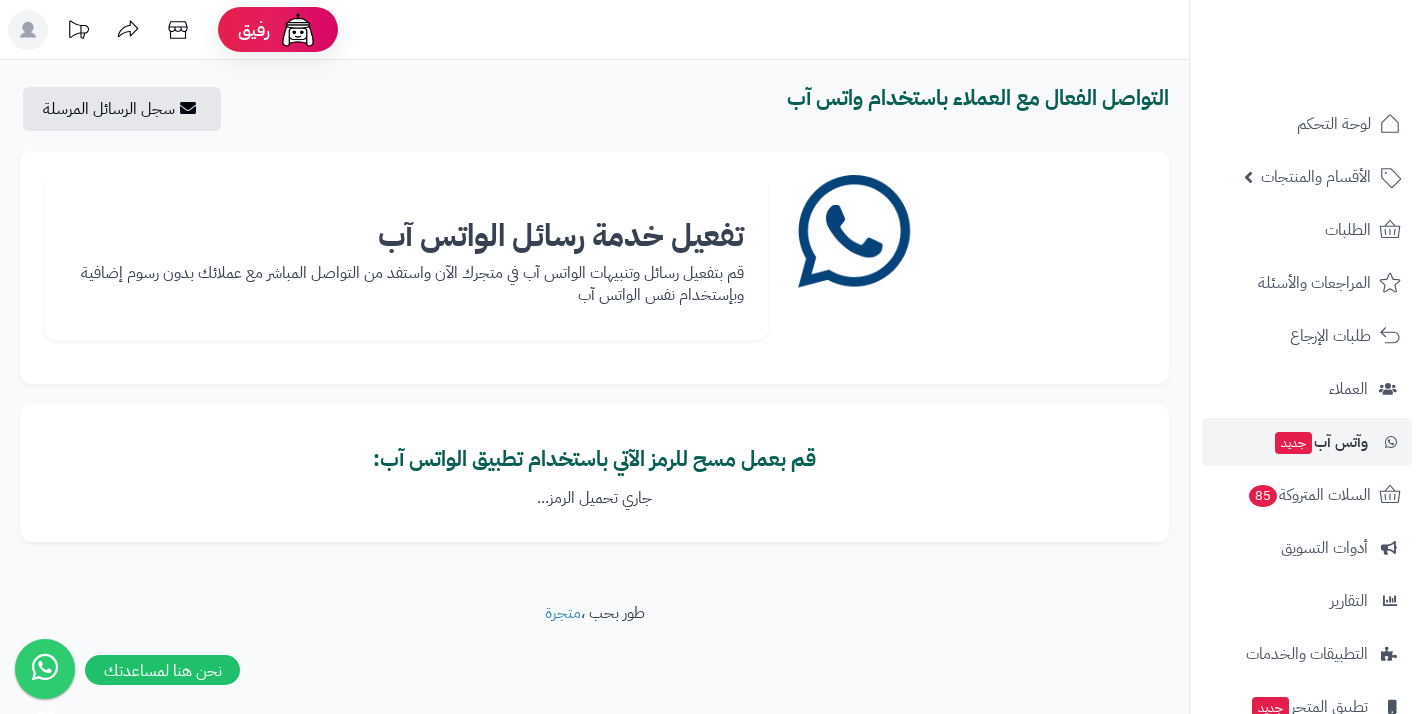 scroll, scrollTop: 0, scrollLeft: 0, axis: both 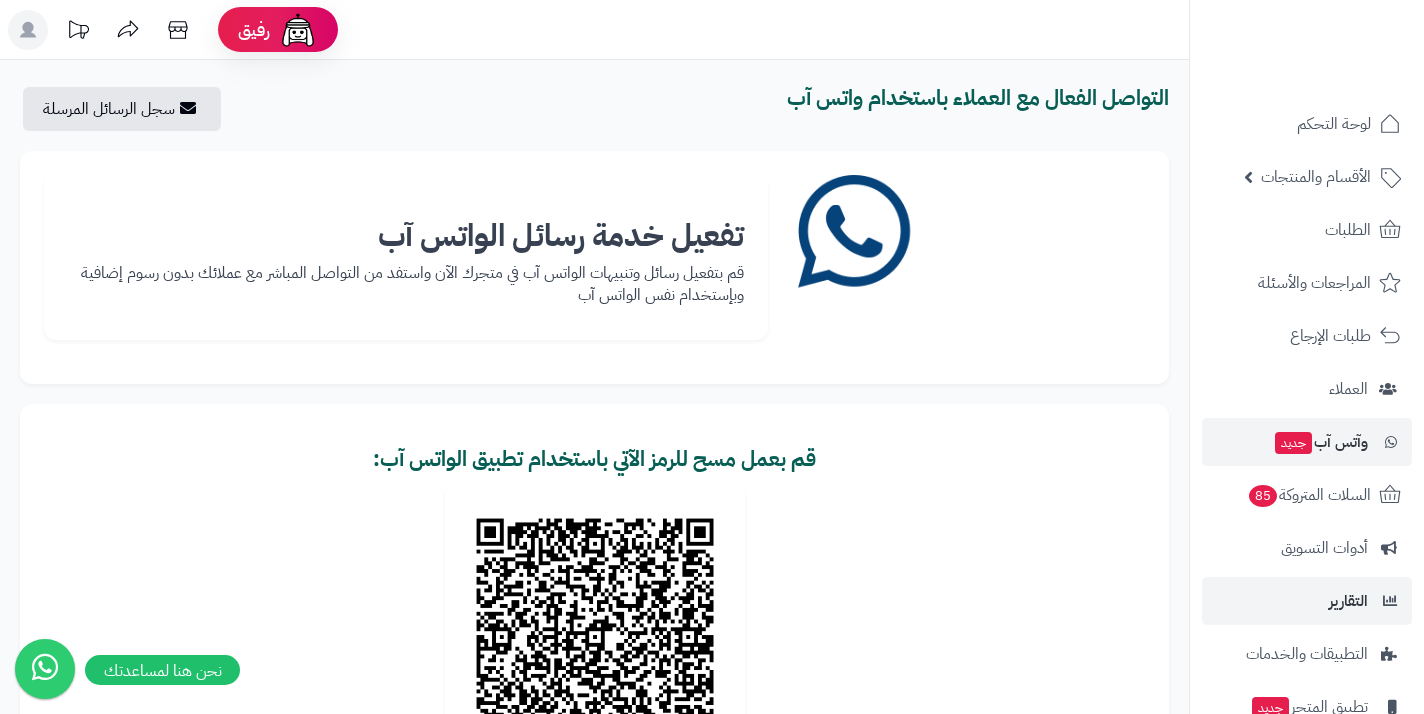 click on "التقارير" at bounding box center (1348, 601) 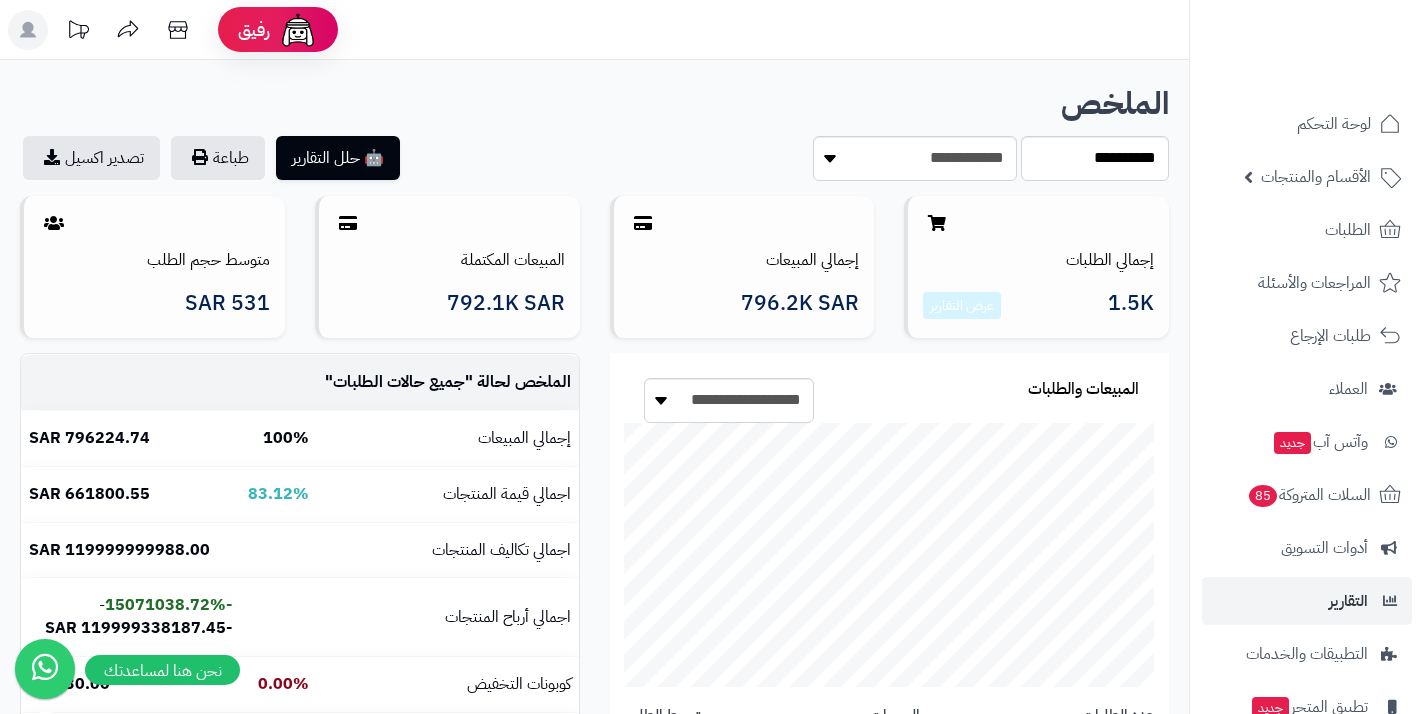 scroll, scrollTop: 0, scrollLeft: 0, axis: both 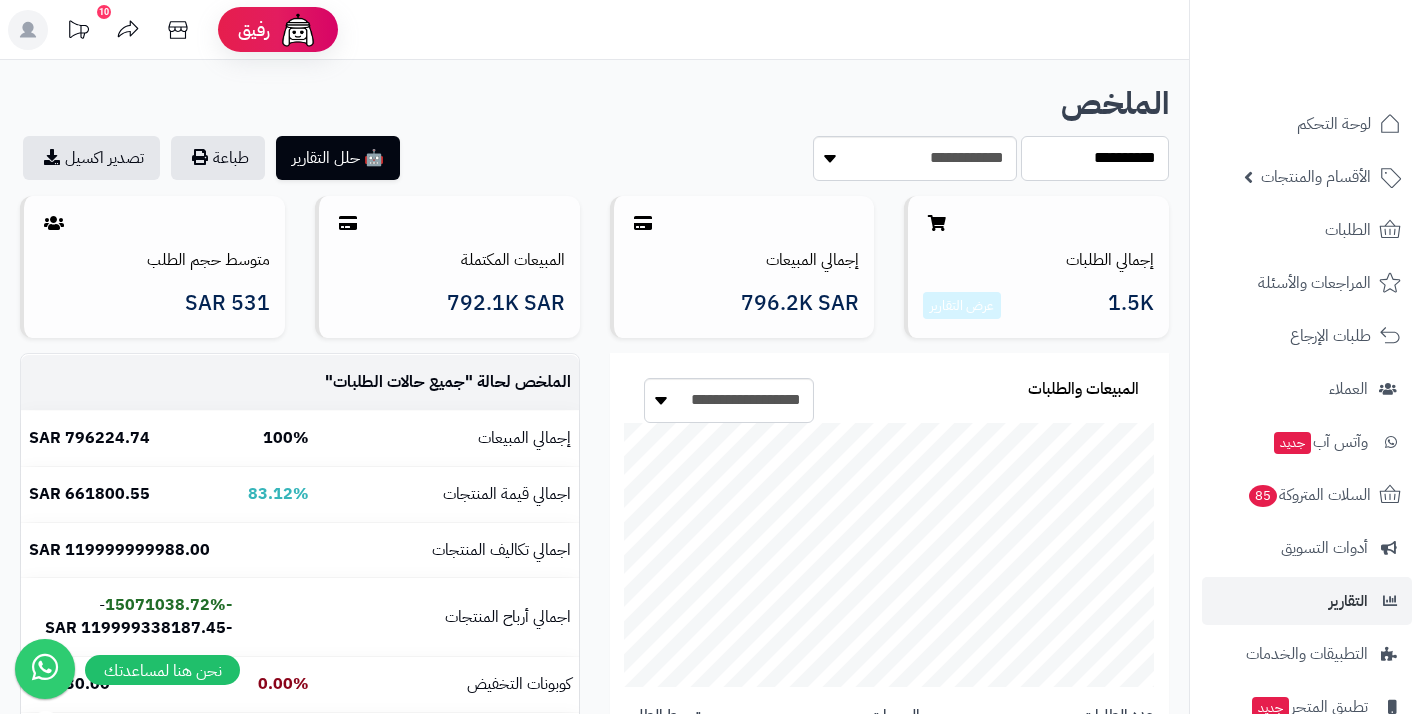 select on "****" 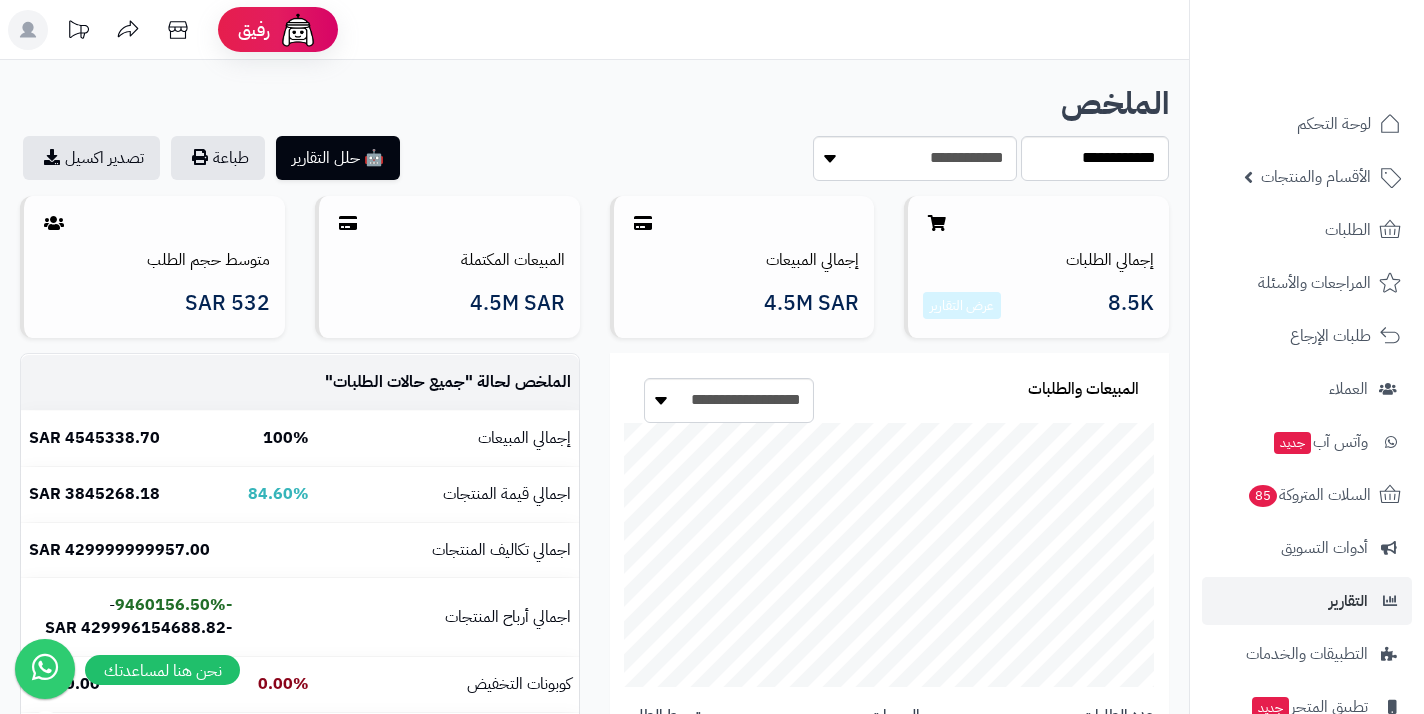 scroll, scrollTop: 0, scrollLeft: 0, axis: both 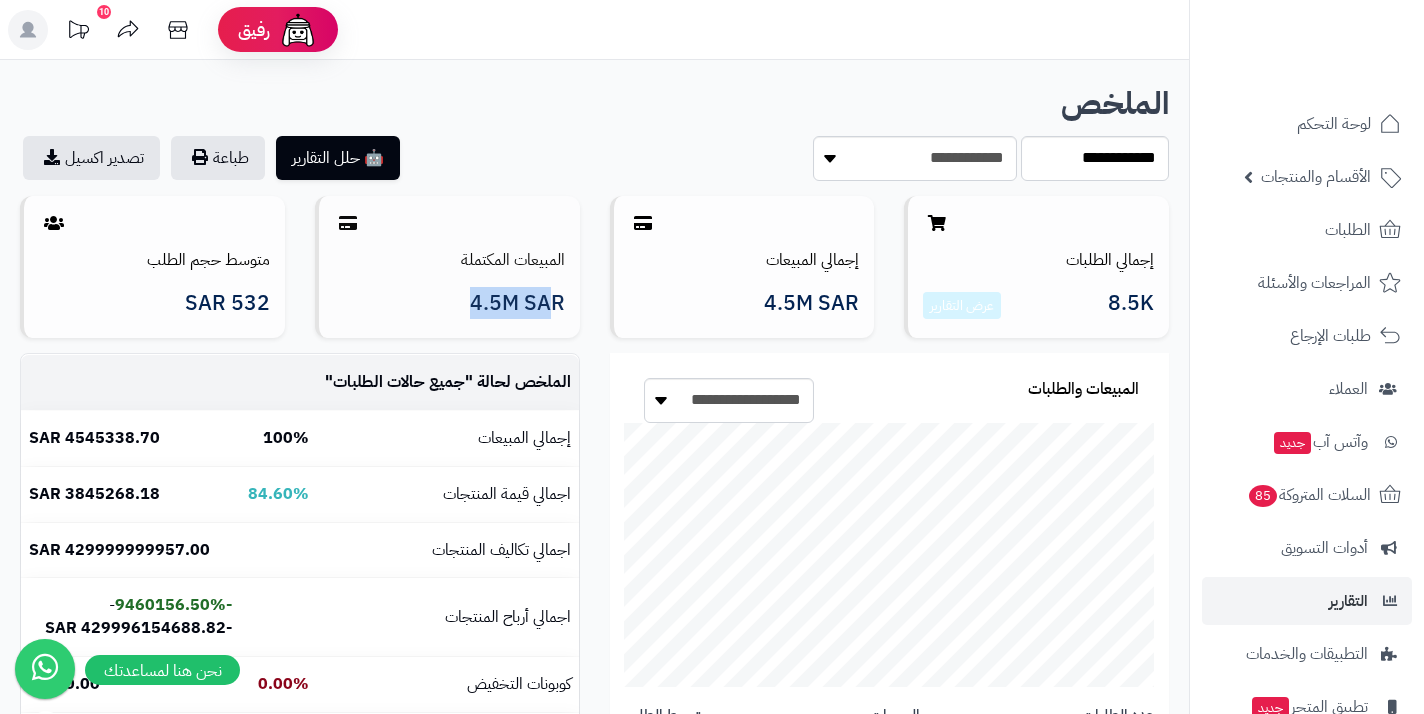 drag, startPoint x: 456, startPoint y: 295, endPoint x: 545, endPoint y: 303, distance: 89.358826 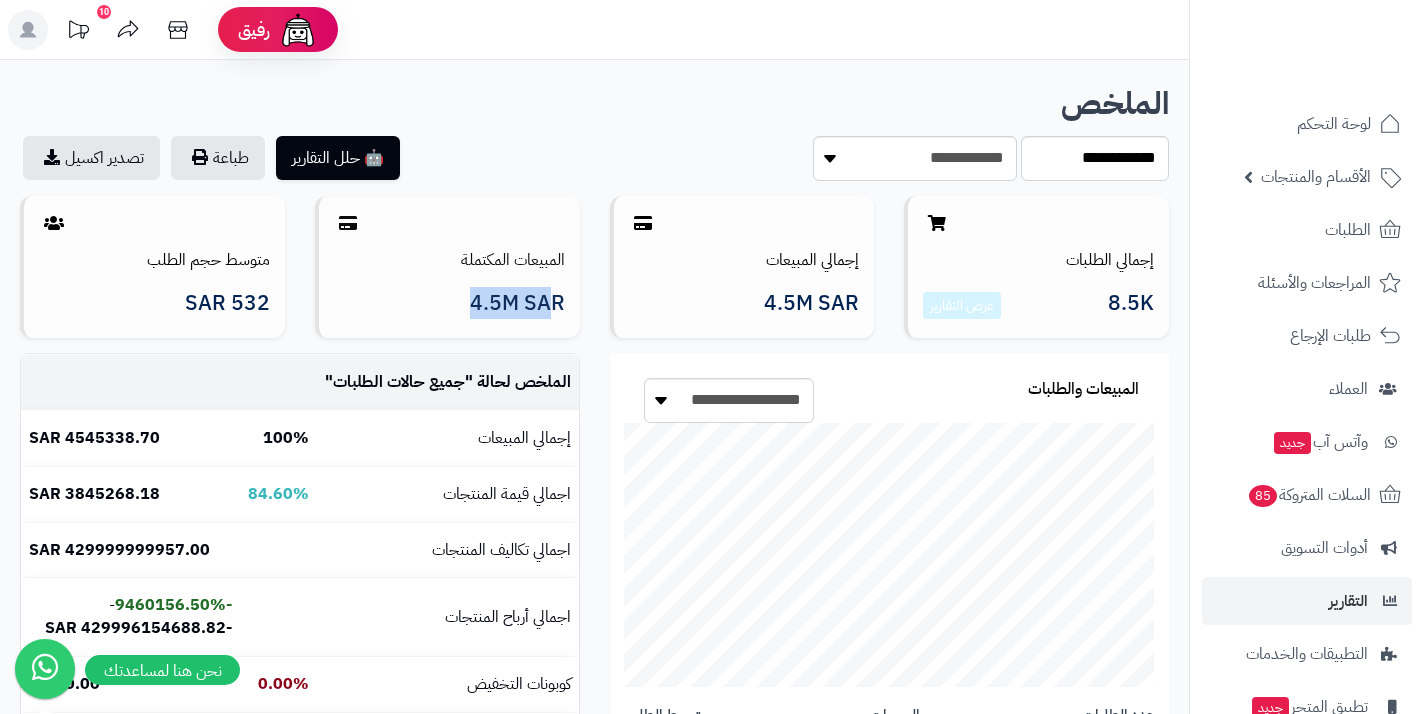 click on "4.5M SAR" at bounding box center [449, 303] 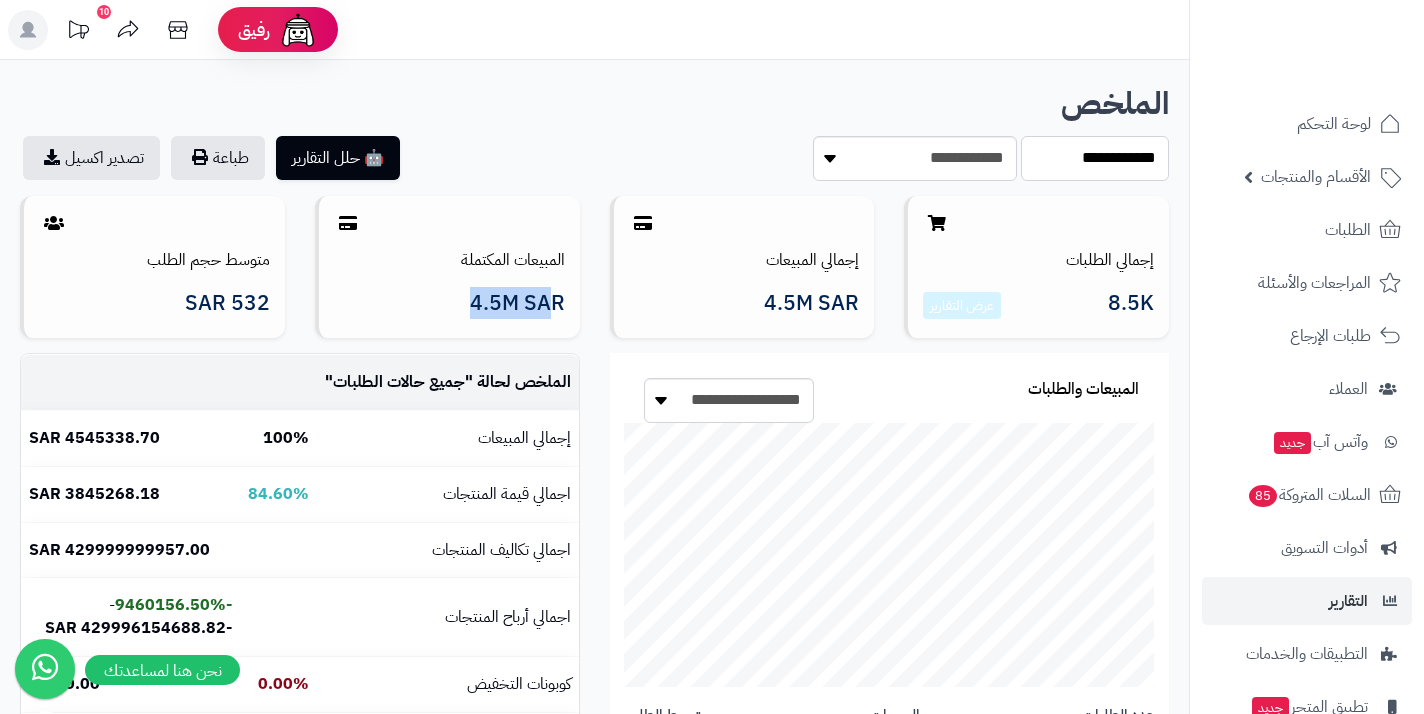 select on "******" 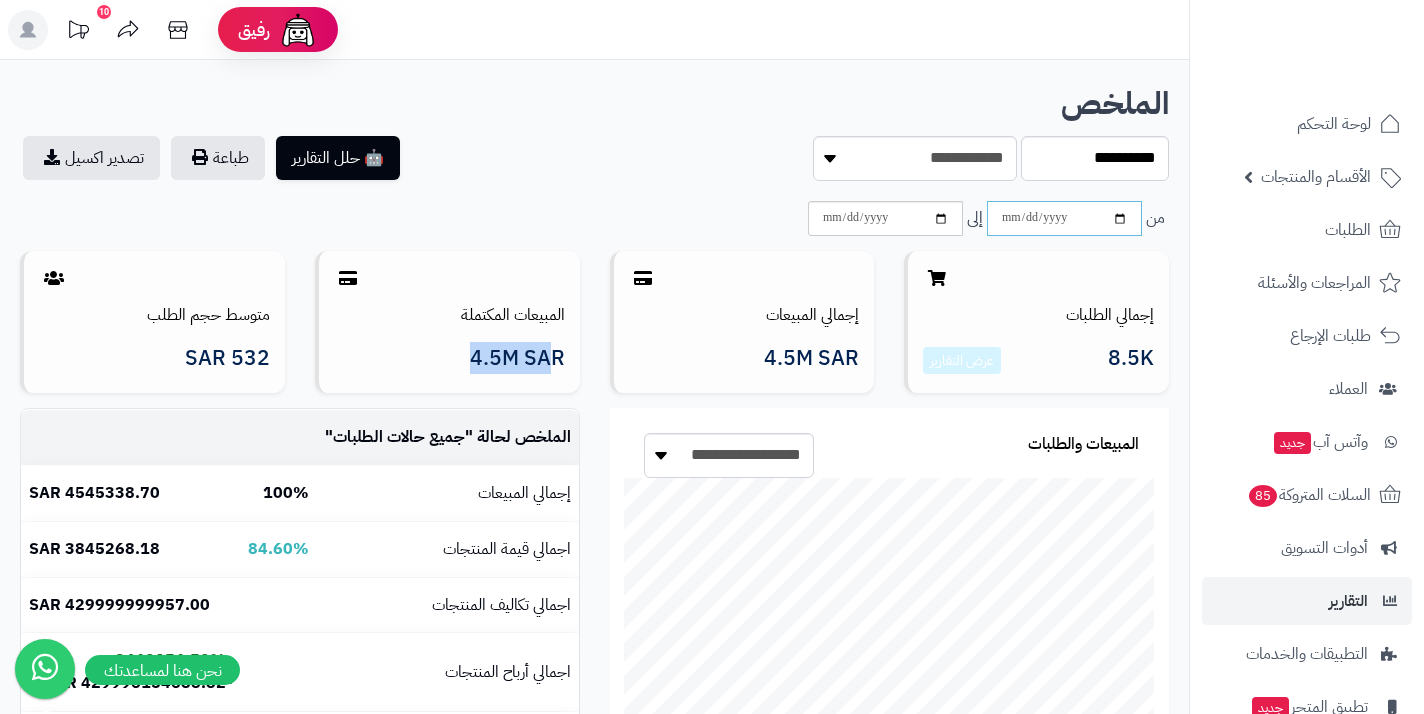 click at bounding box center [1064, 218] 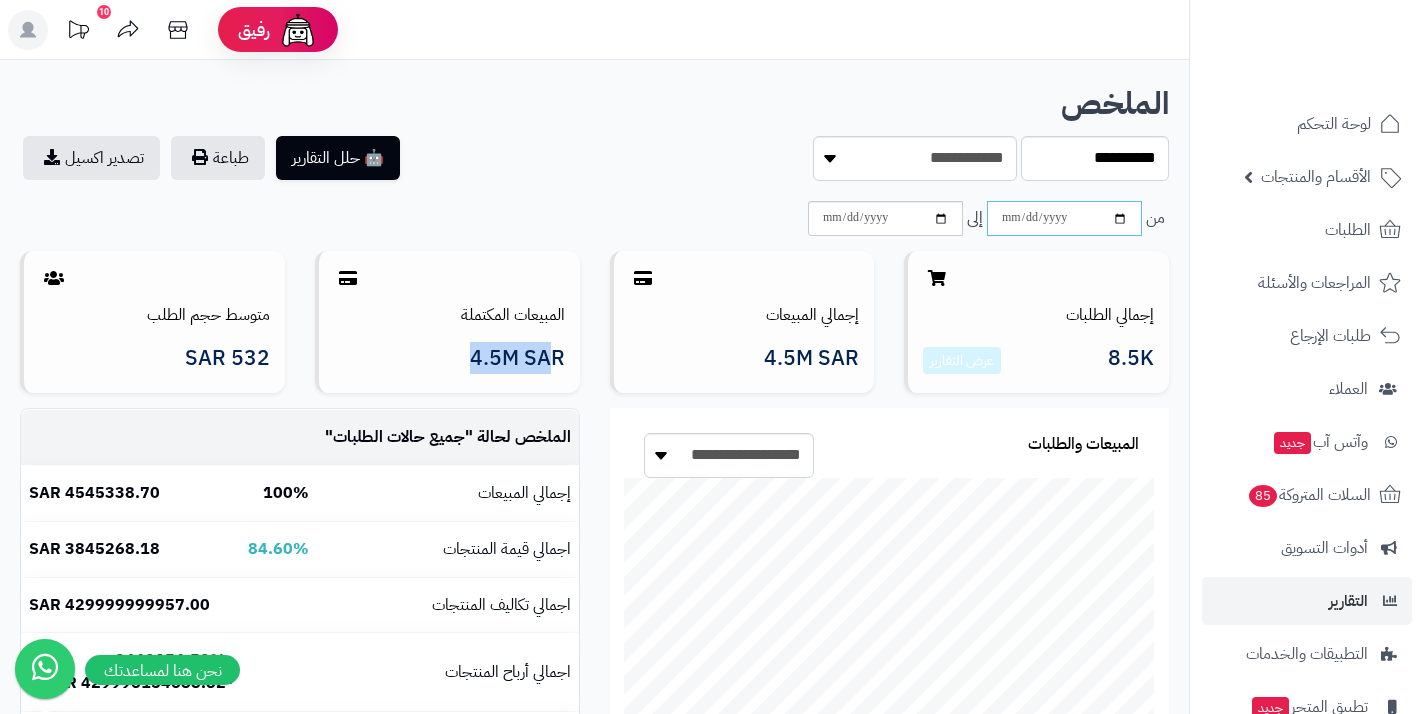type on "**********" 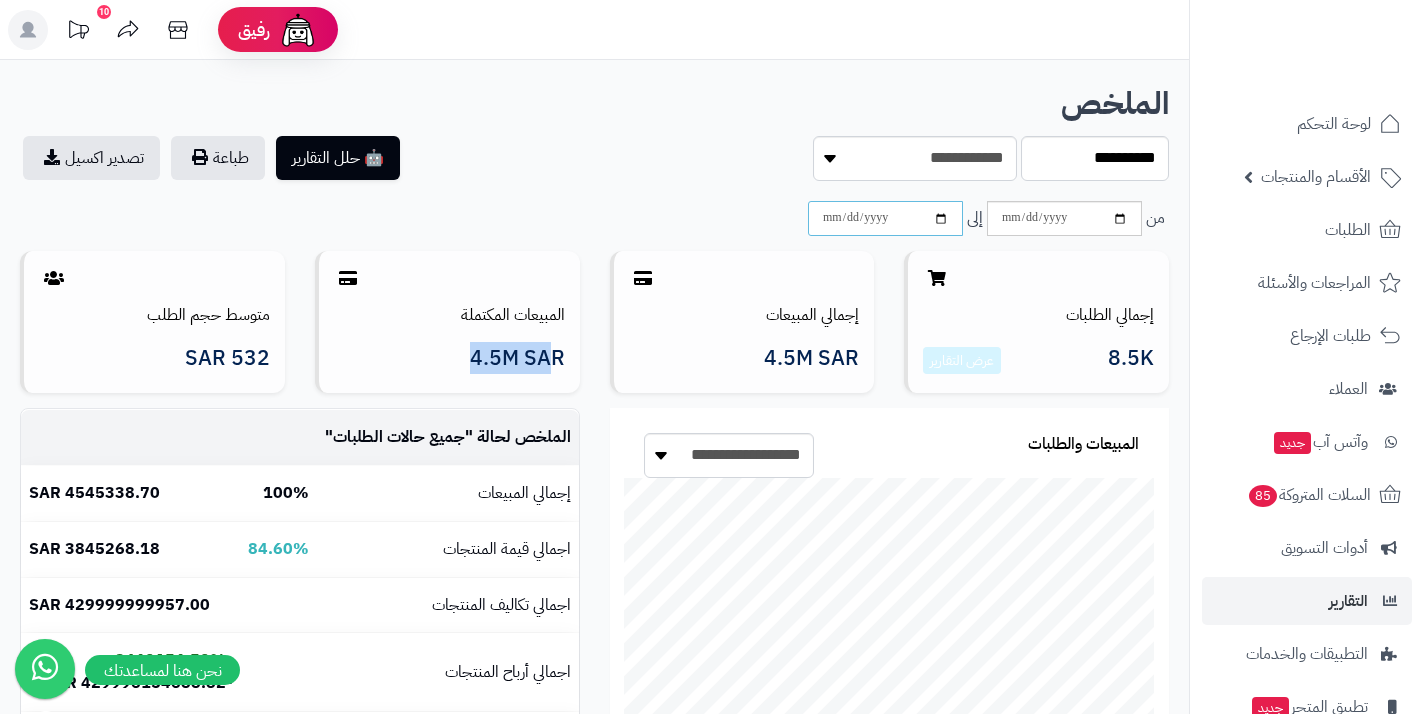 click at bounding box center (885, 218) 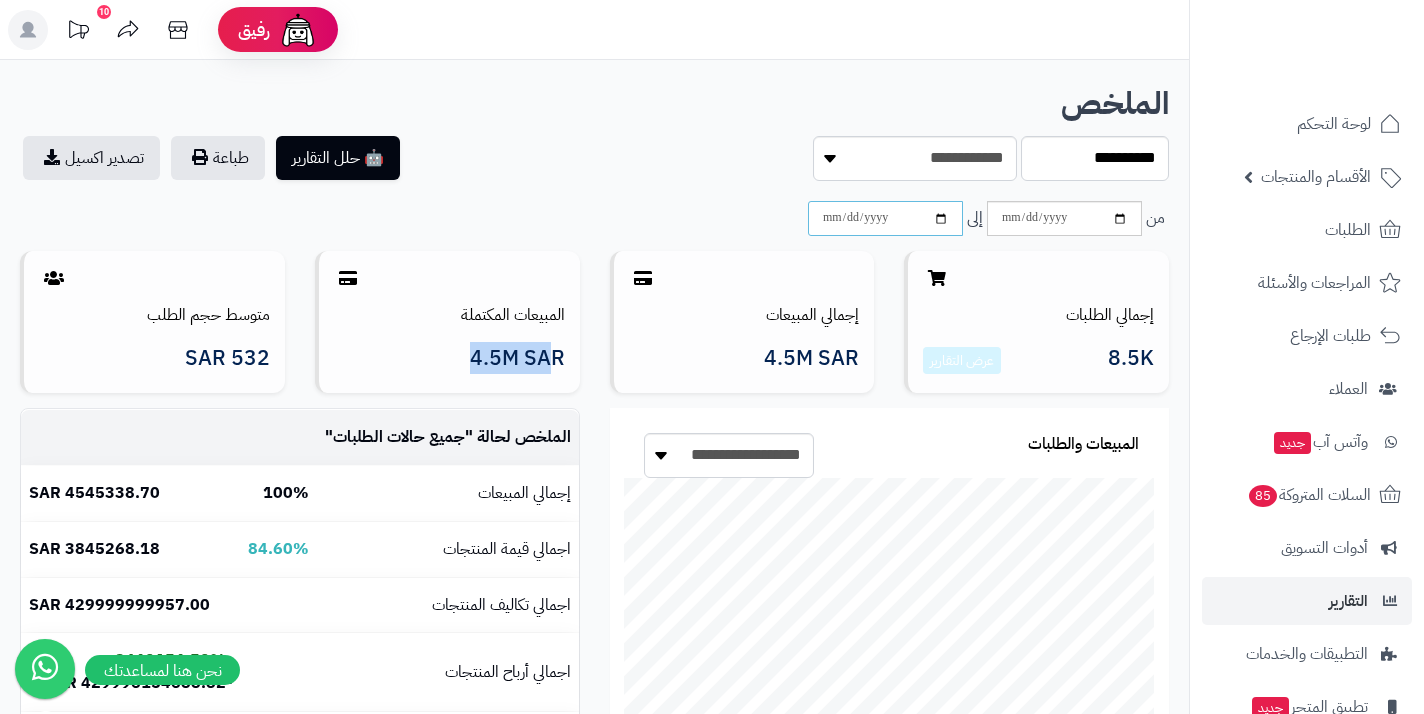 type on "**********" 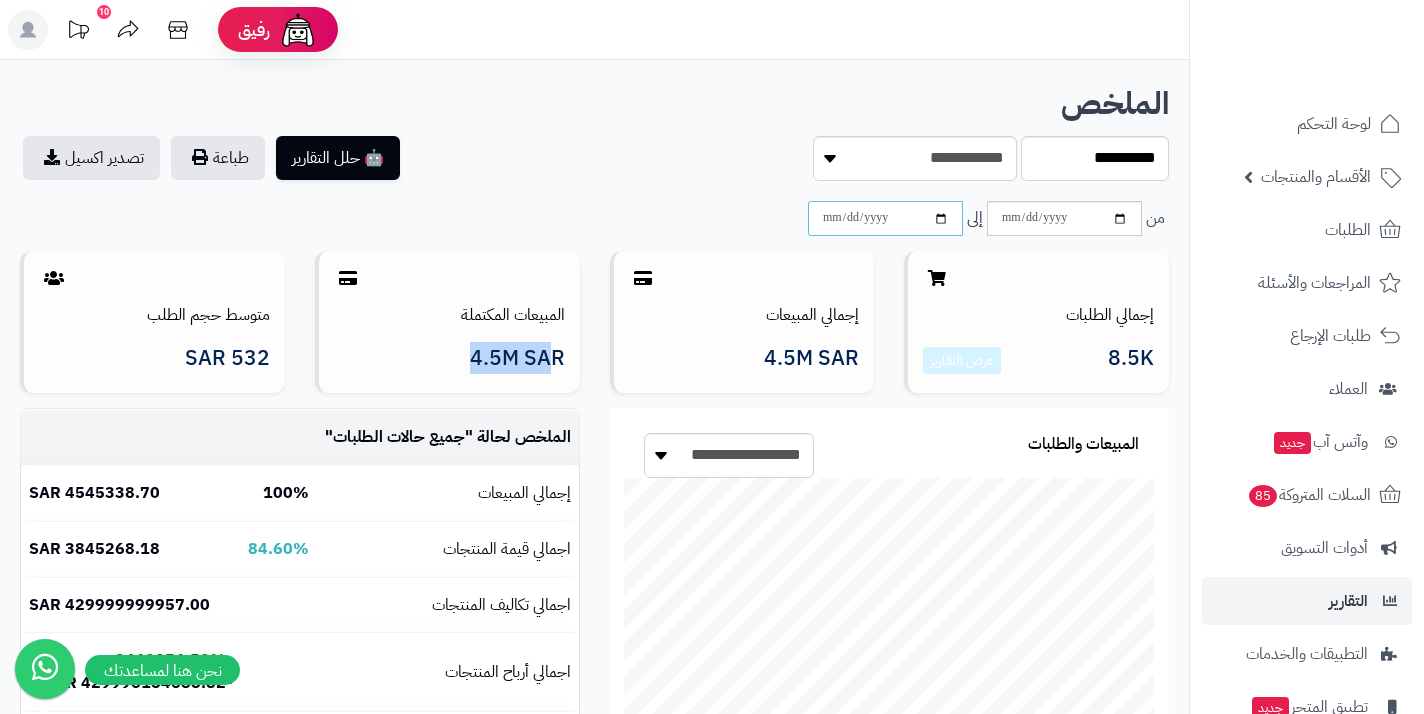click on "**********" at bounding box center (885, 218) 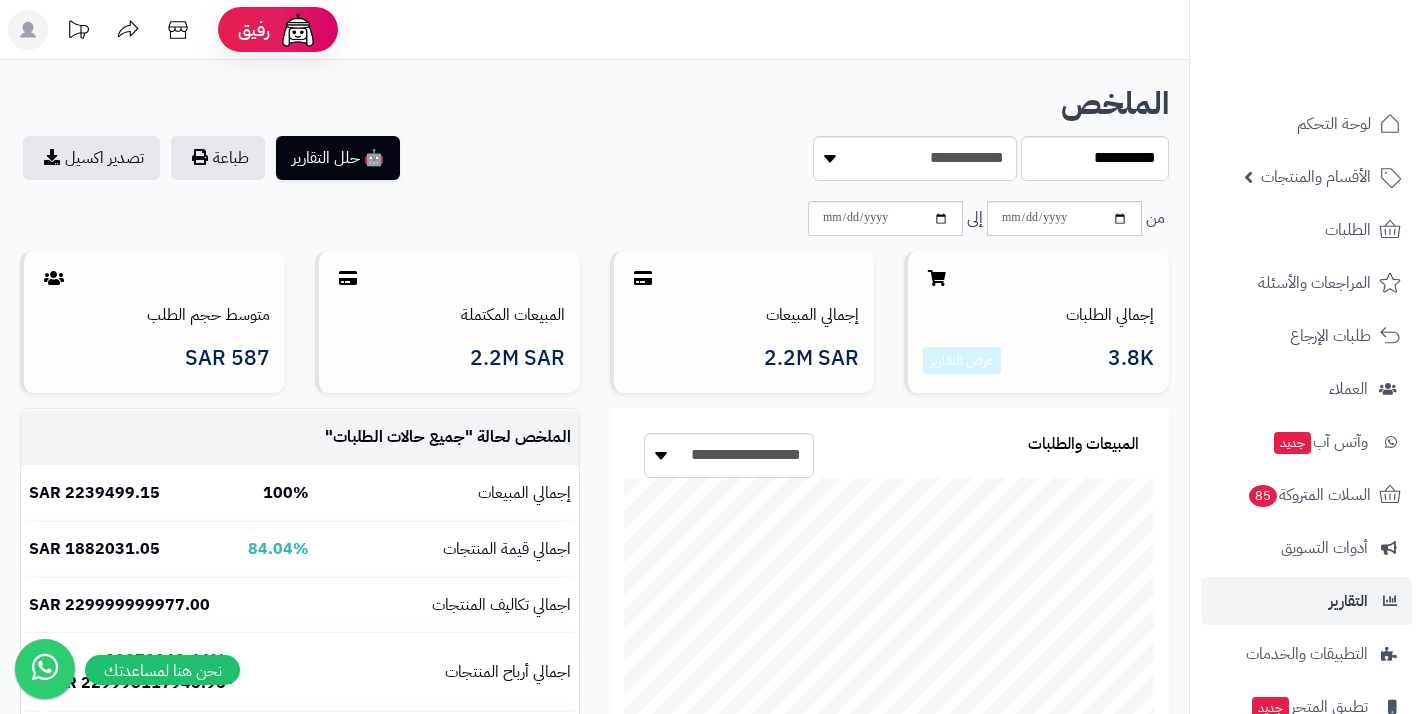 scroll, scrollTop: 0, scrollLeft: 0, axis: both 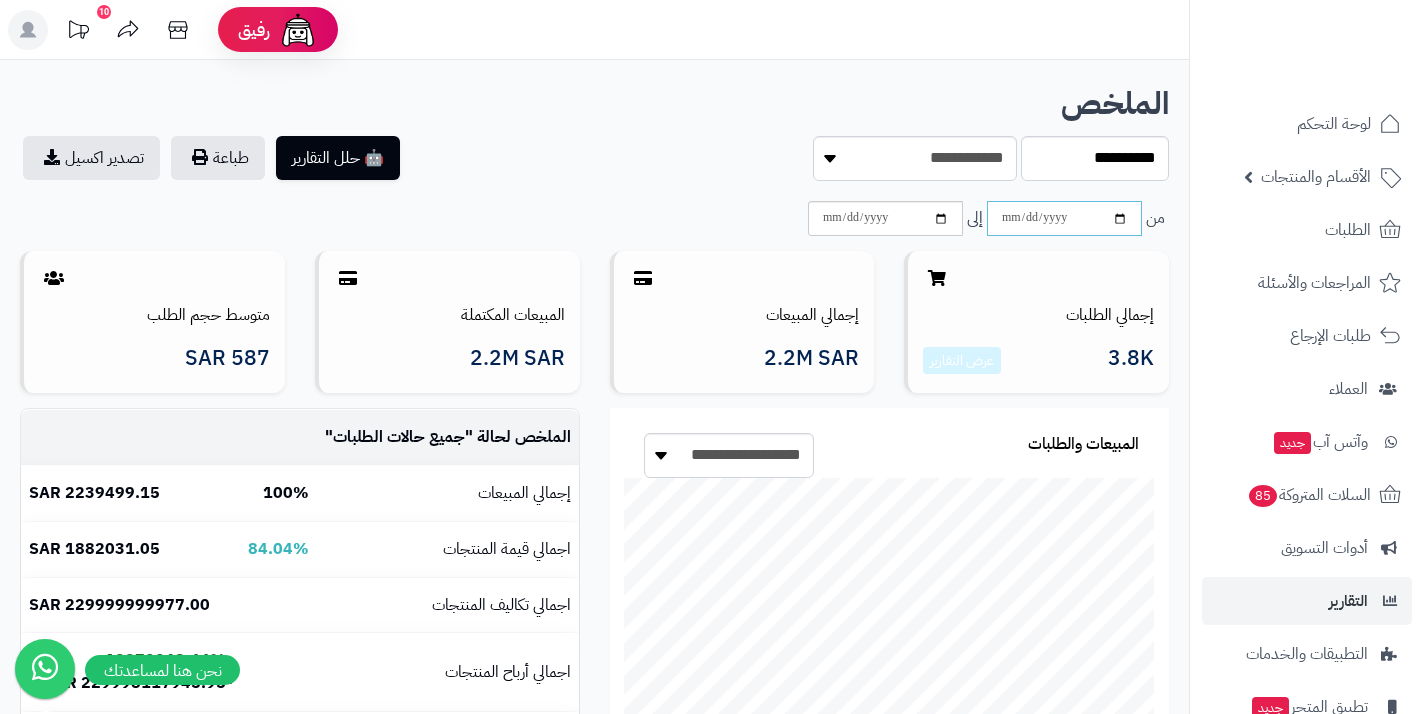 click on "**********" at bounding box center (1064, 218) 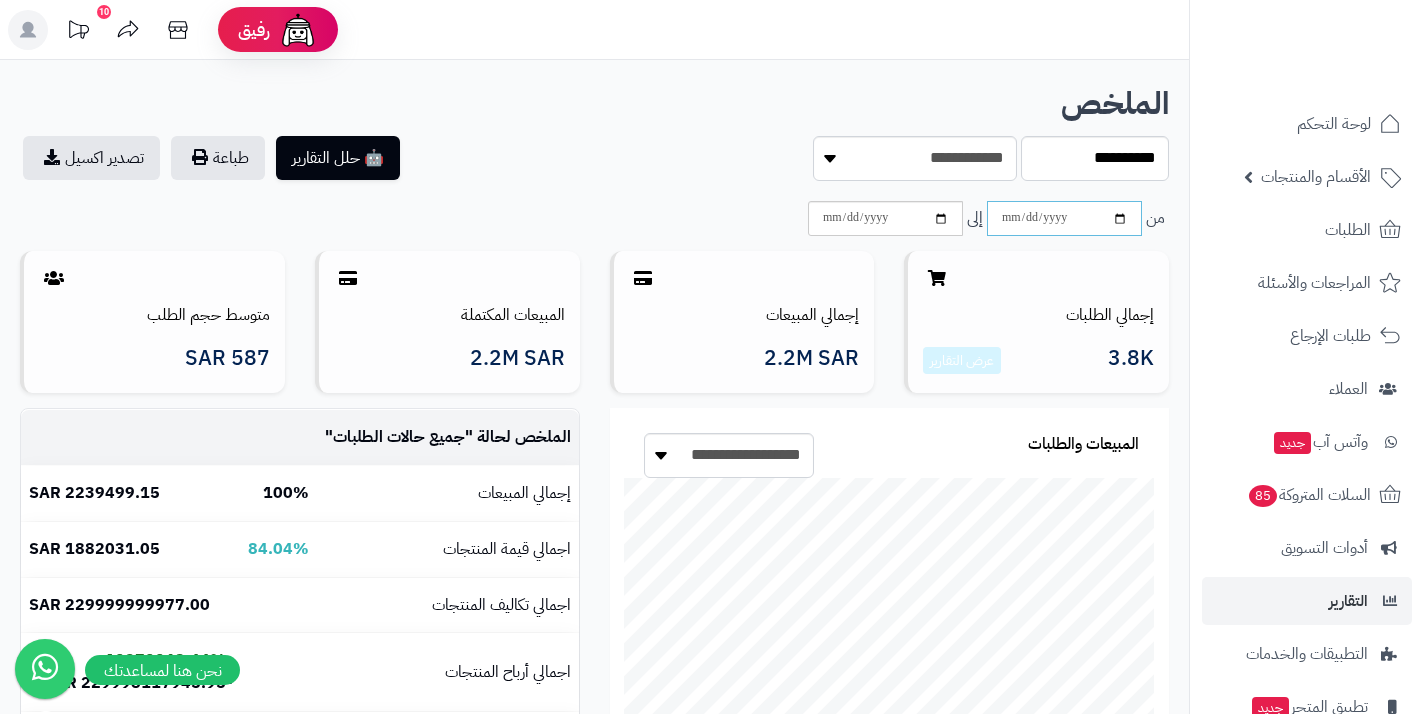 type on "**********" 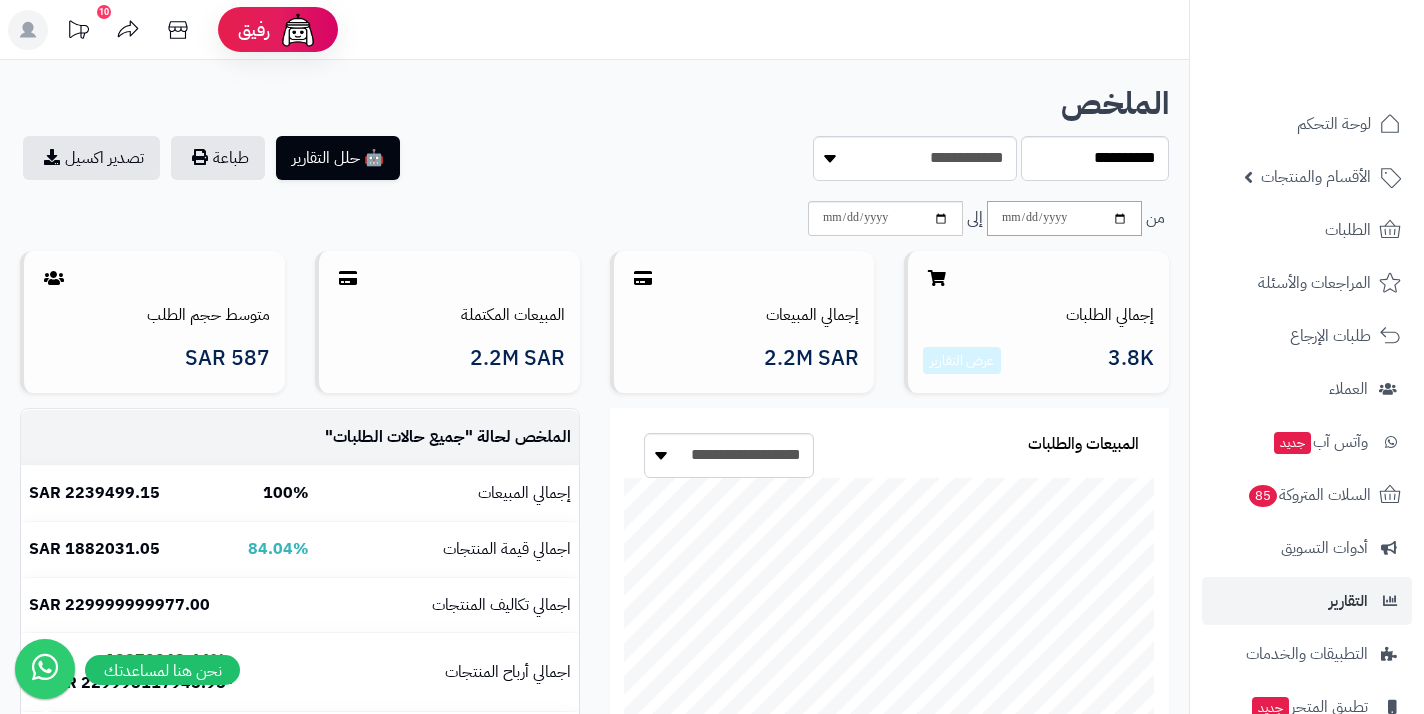click on "**********" at bounding box center (1064, 218) 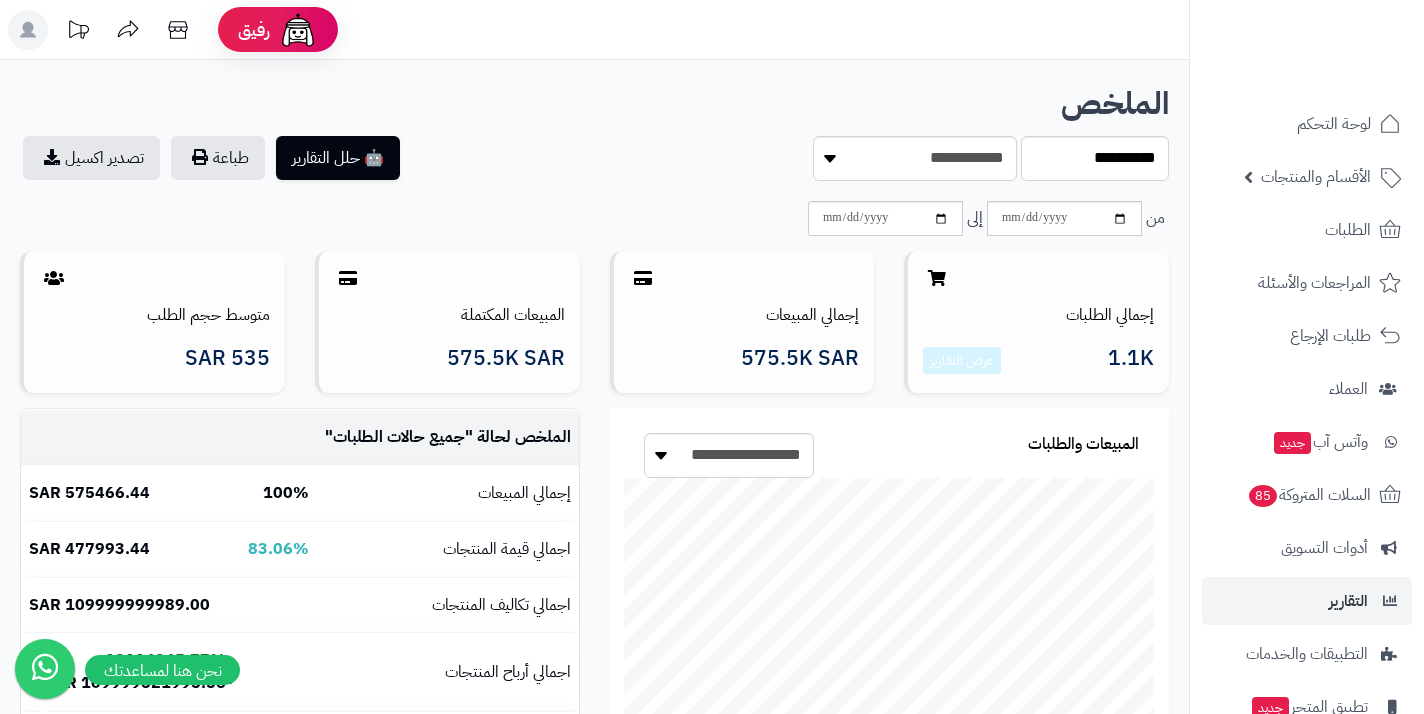 scroll, scrollTop: 0, scrollLeft: 0, axis: both 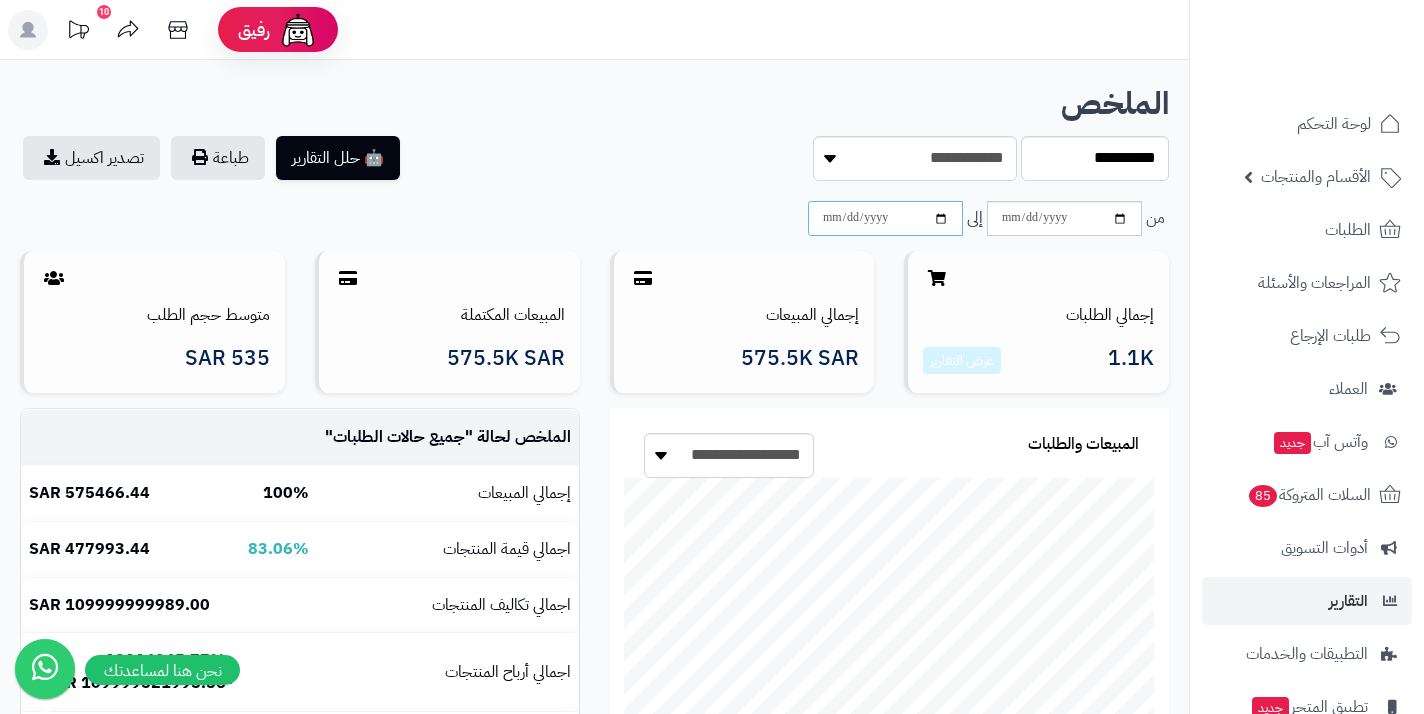 click on "**********" at bounding box center (885, 218) 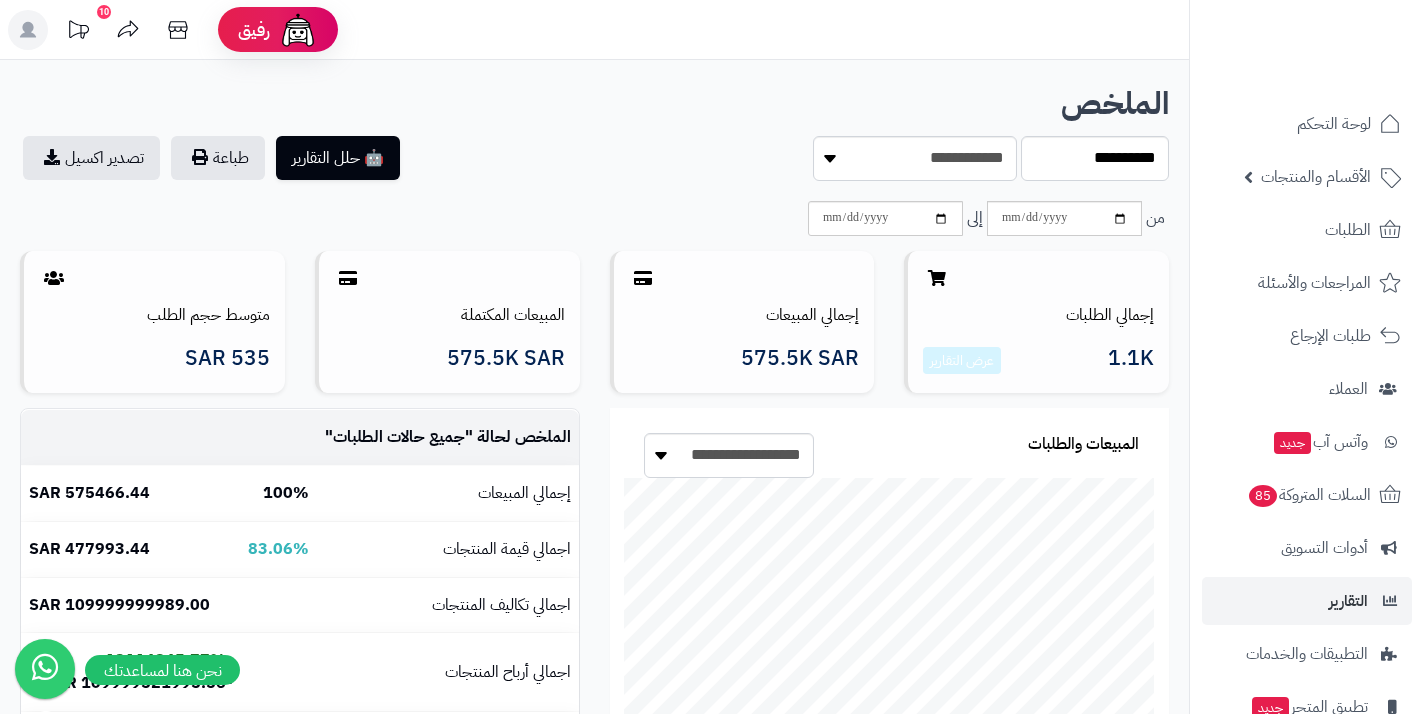 click on "**********" at bounding box center (890, 158) 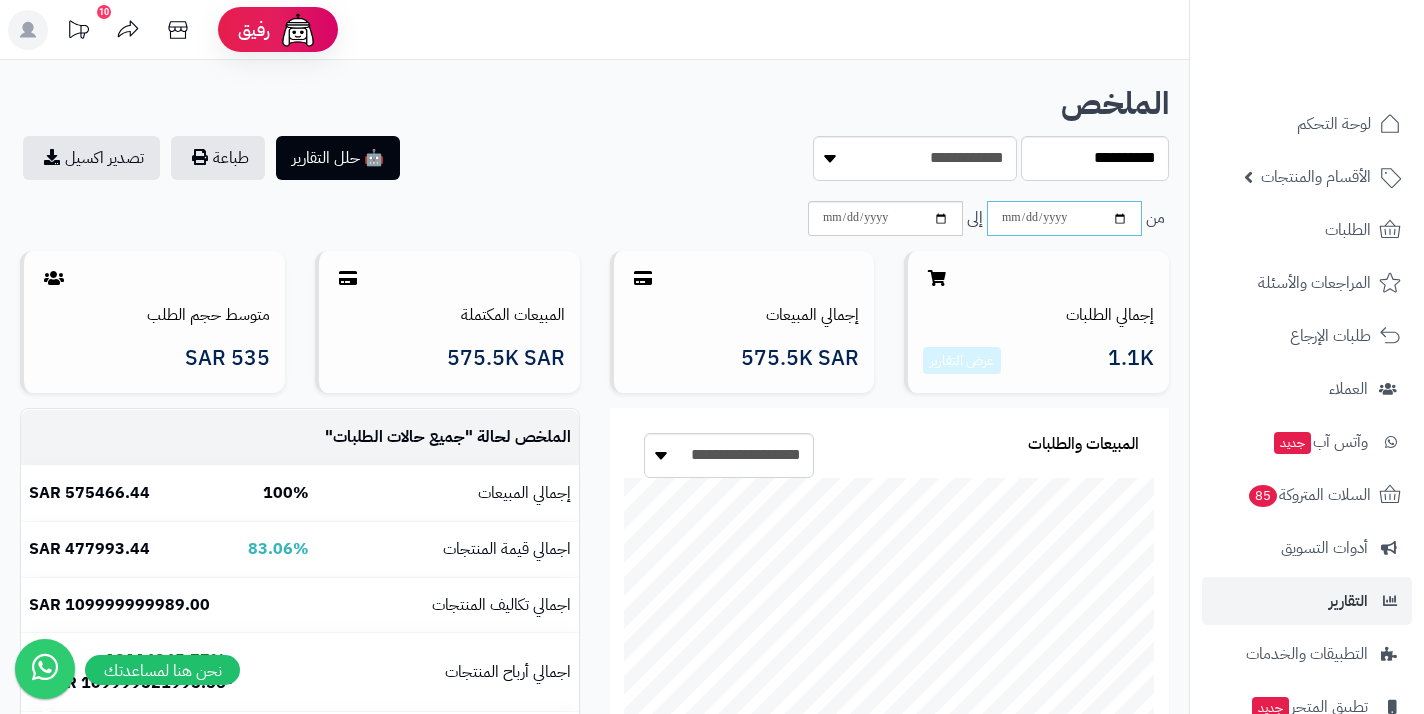 click on "**********" at bounding box center (1064, 218) 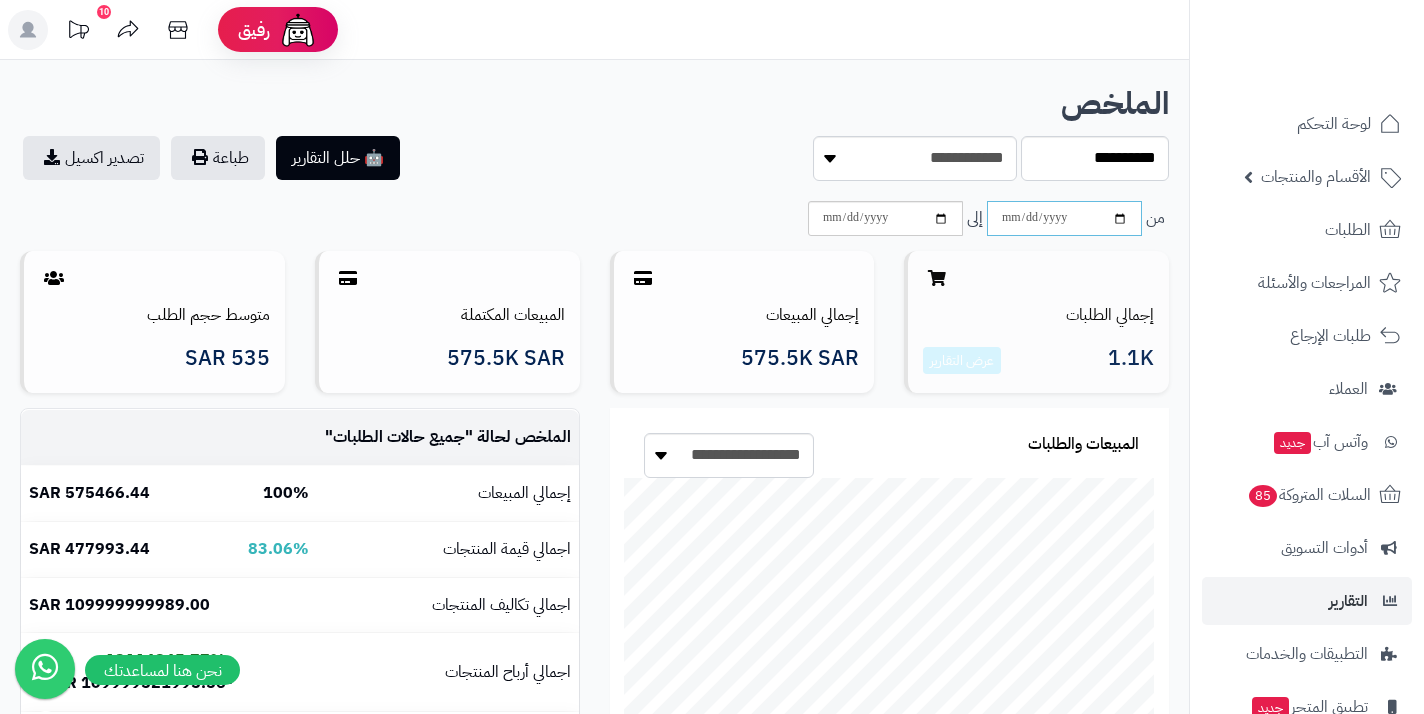 type on "**********" 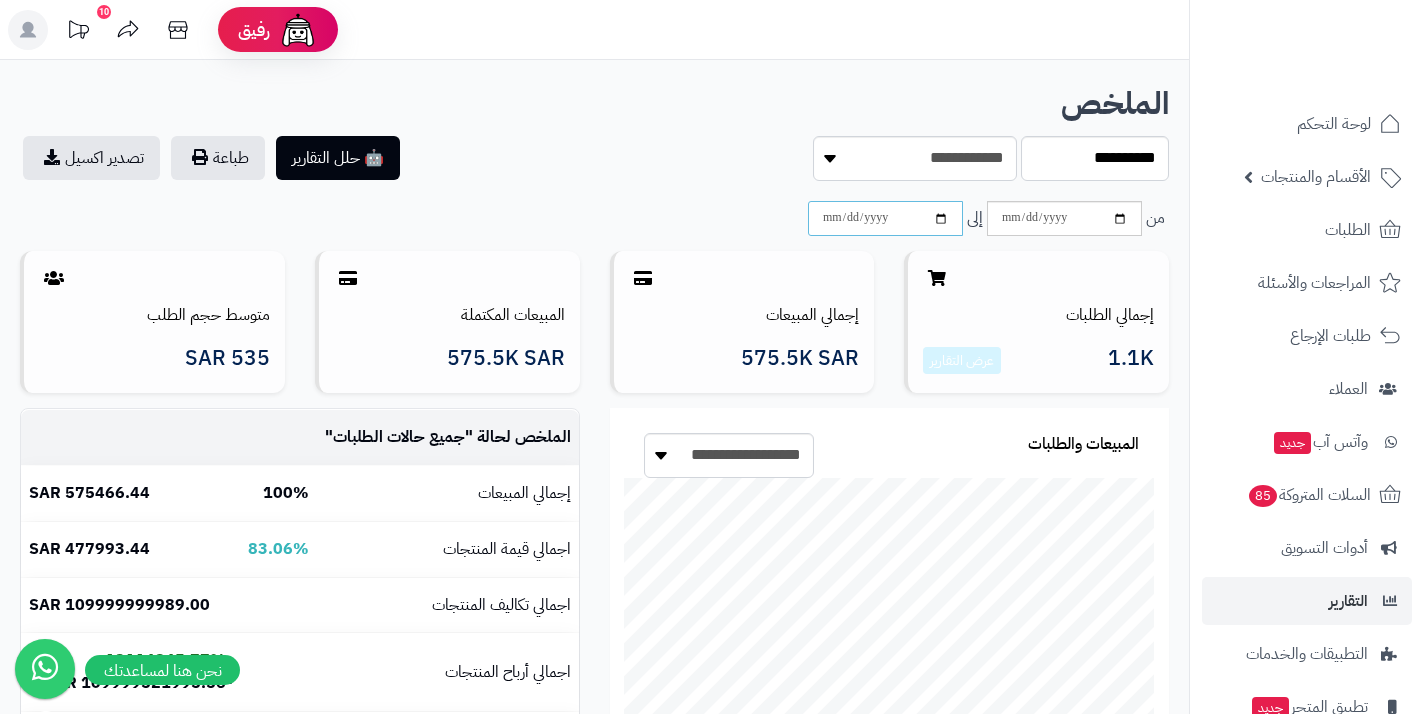 click on "**********" at bounding box center (885, 218) 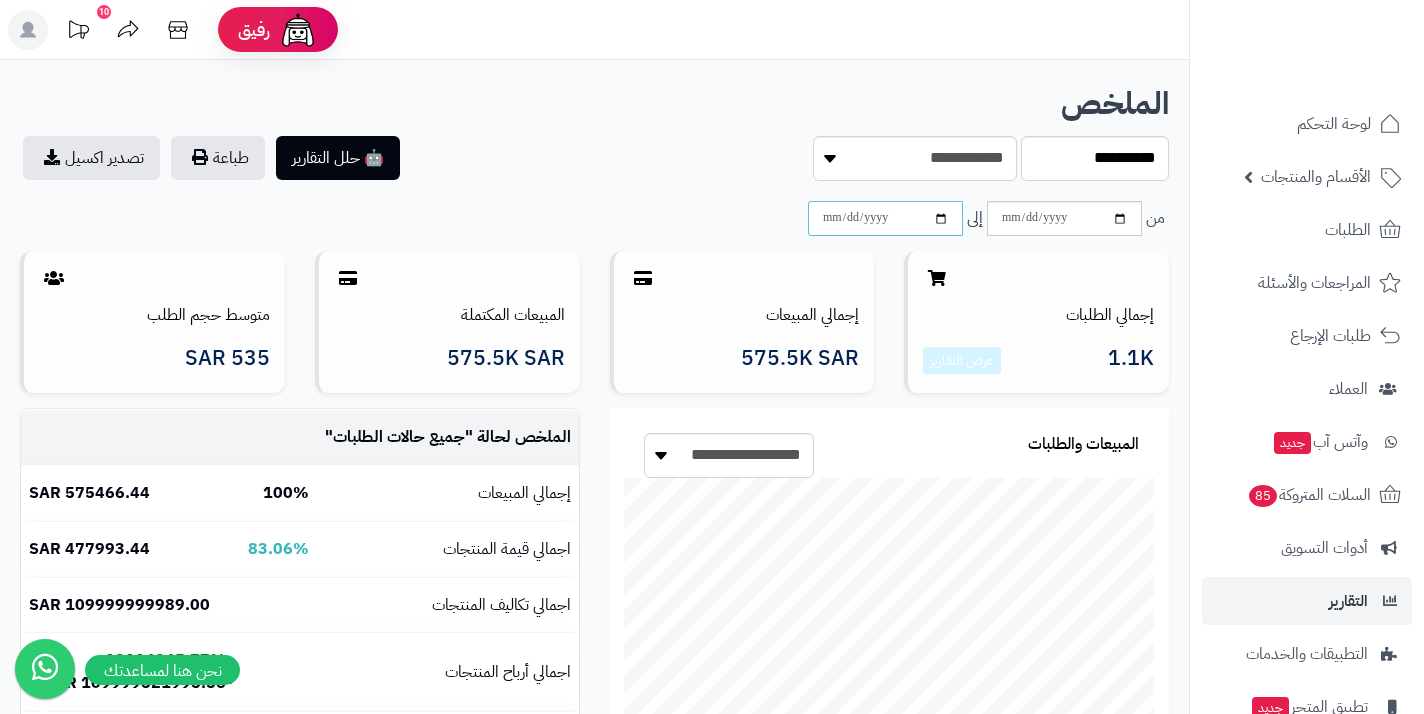 click on "**********" at bounding box center (885, 218) 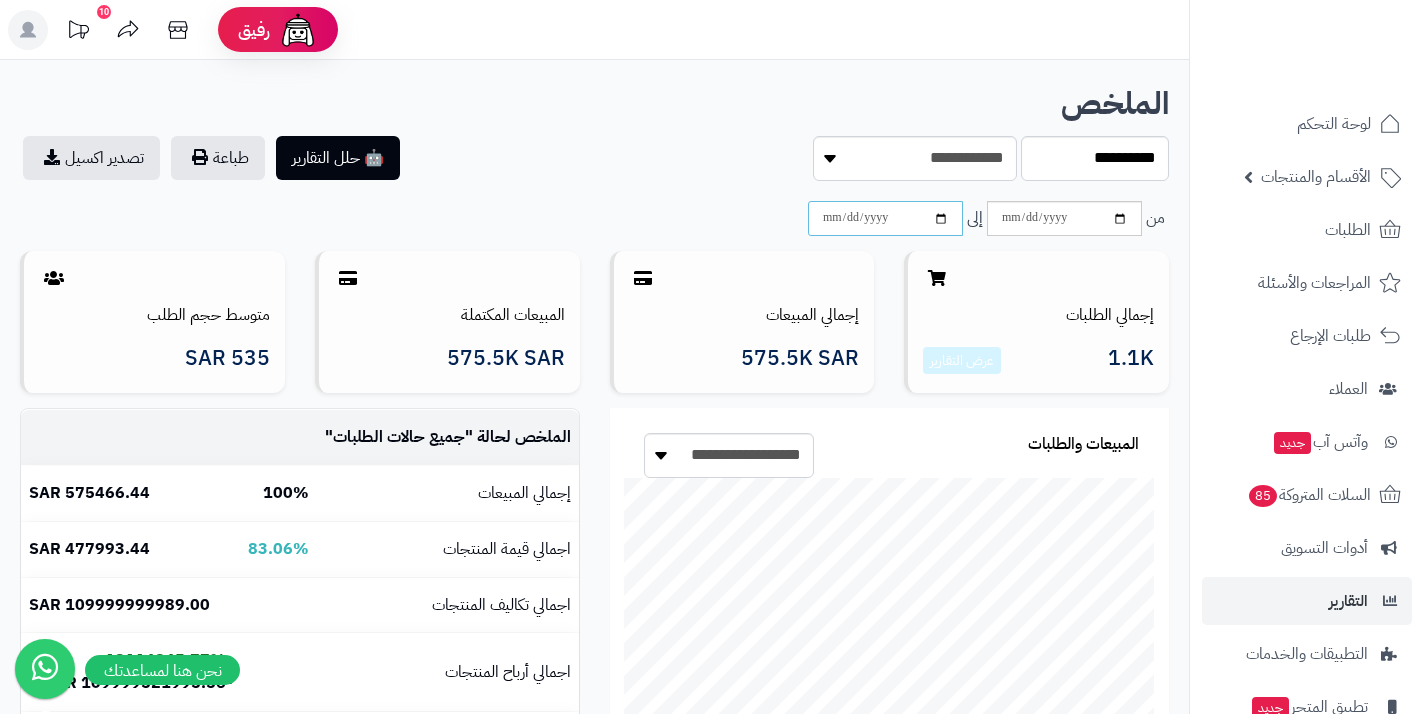 type on "**********" 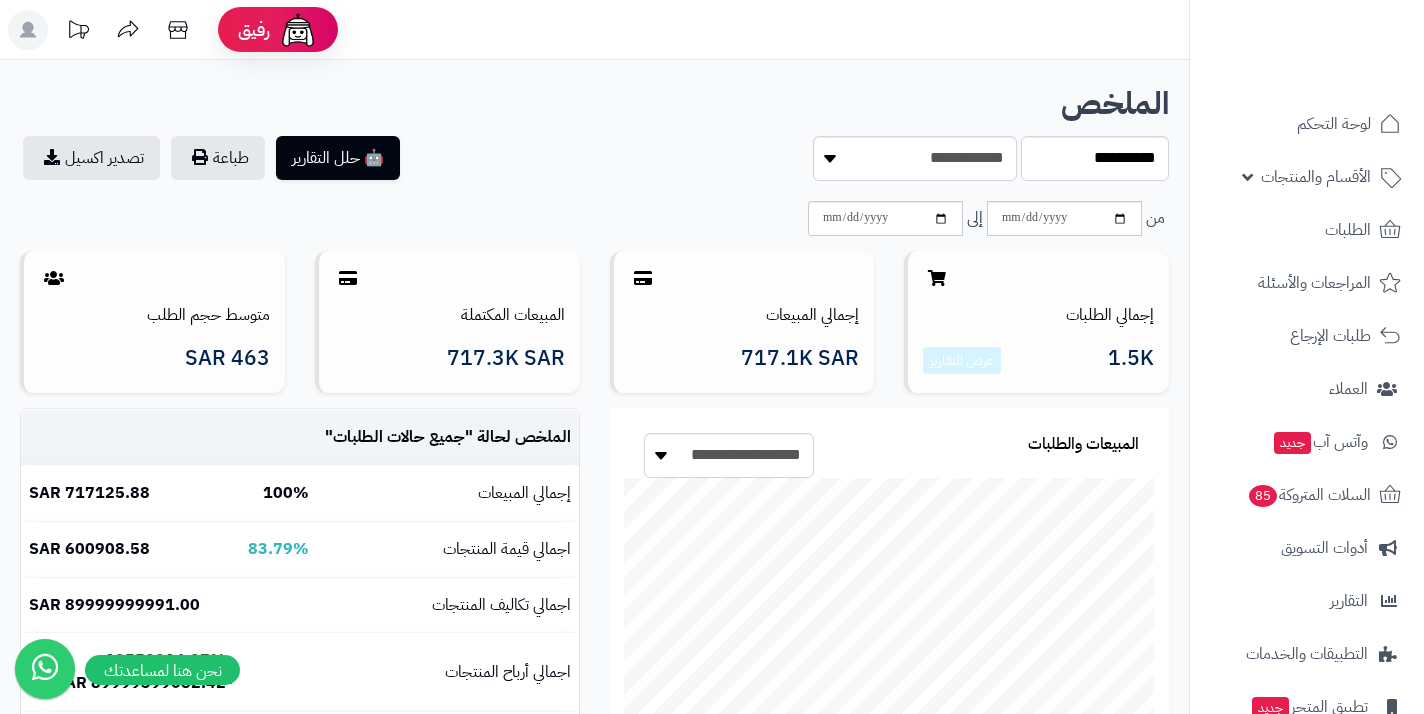 scroll, scrollTop: 0, scrollLeft: 0, axis: both 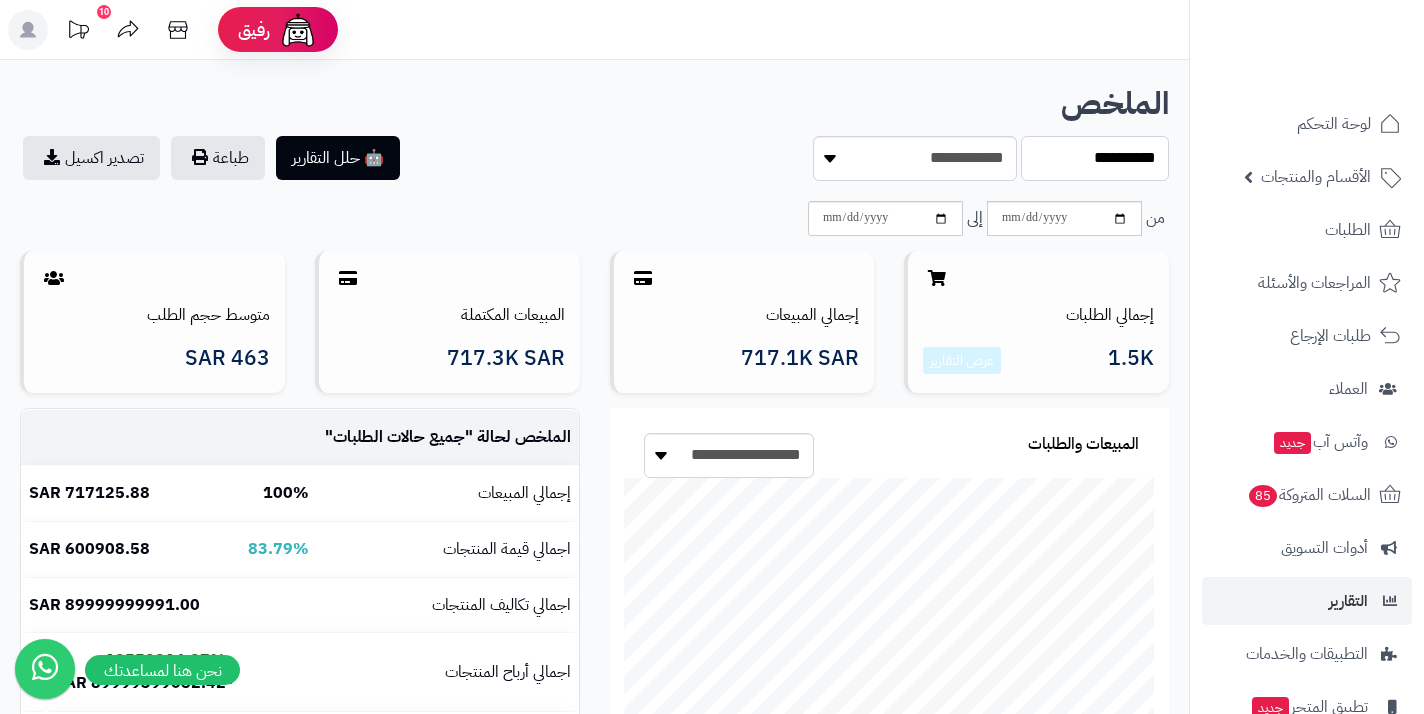 select on "****" 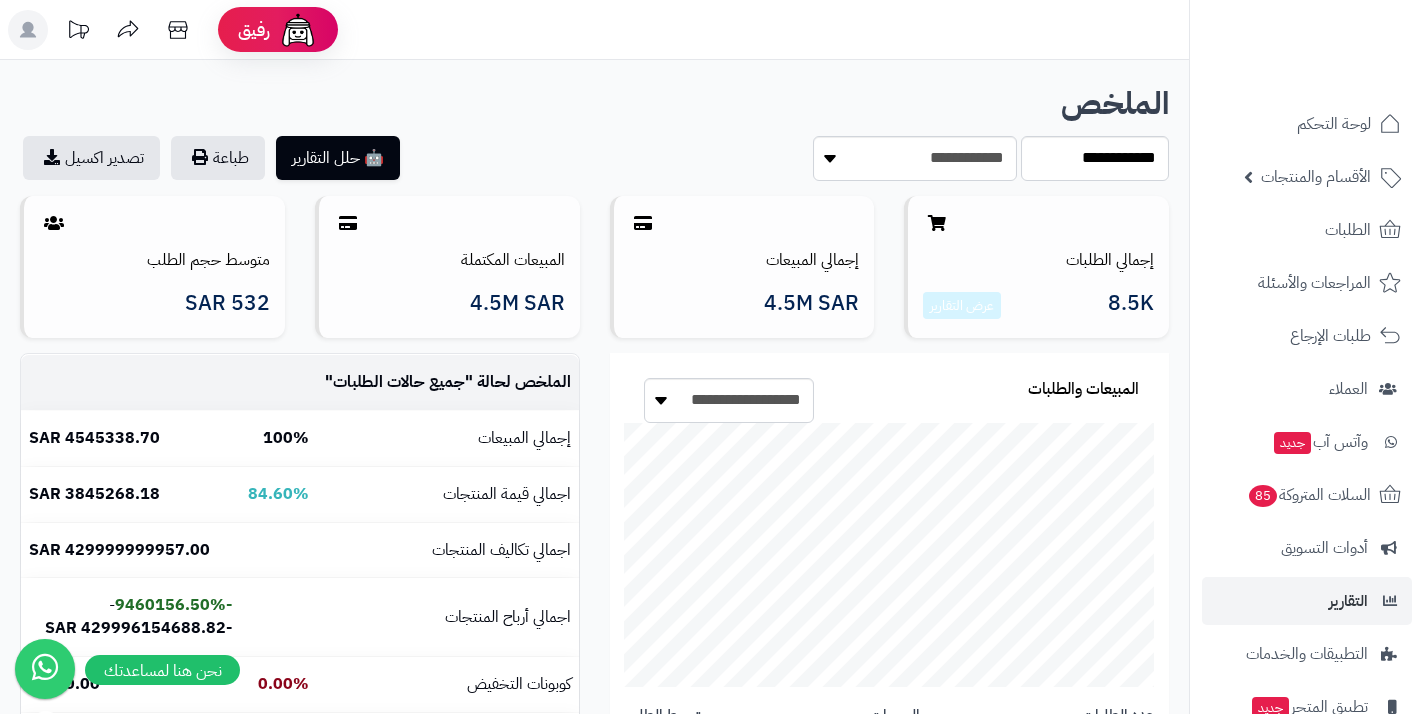 scroll, scrollTop: 0, scrollLeft: 0, axis: both 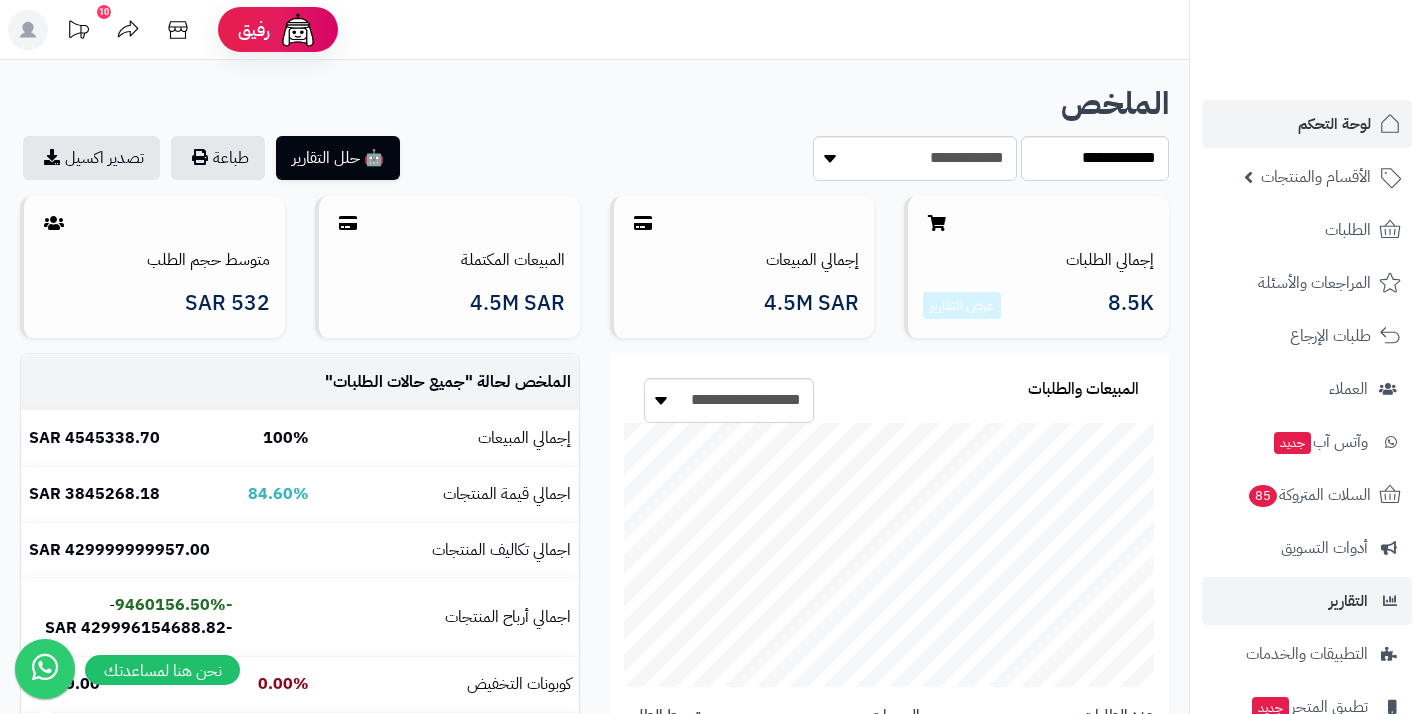 click on "لوحة التحكم" at bounding box center [1307, 124] 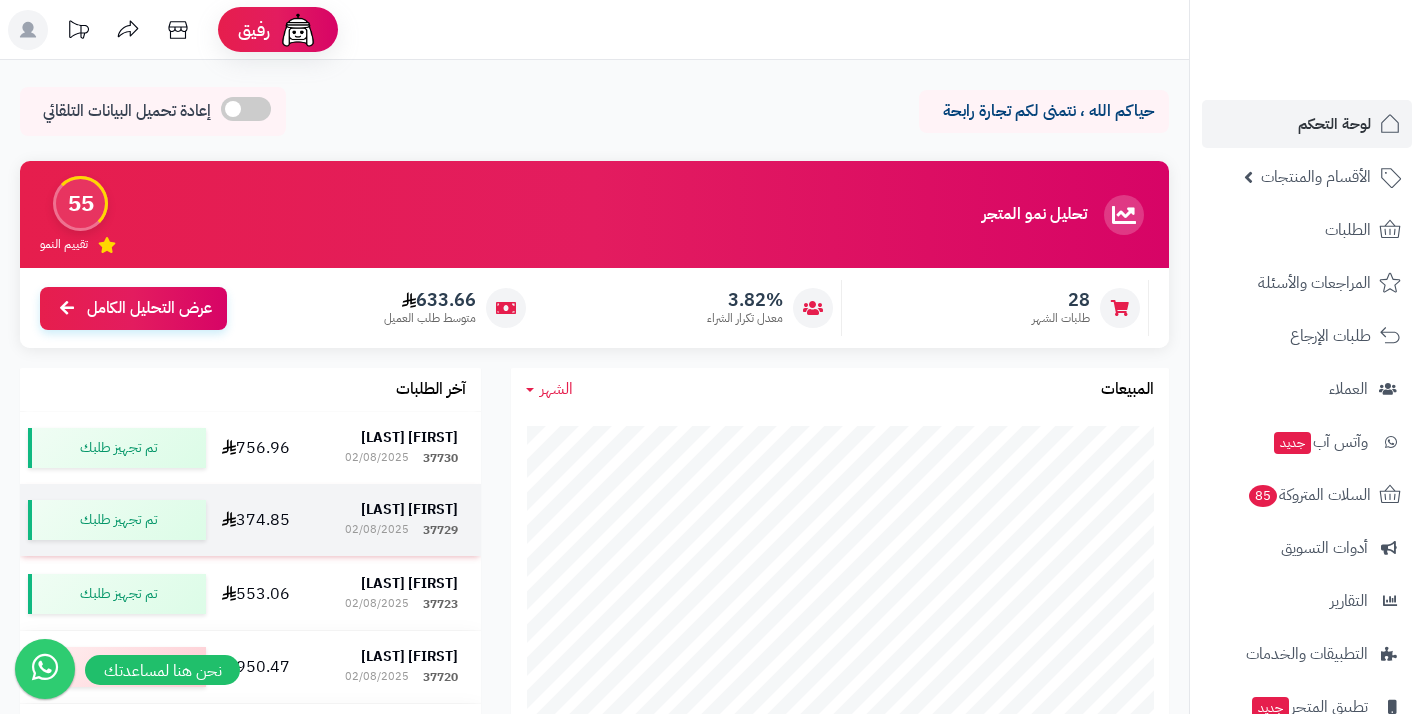 scroll, scrollTop: 0, scrollLeft: 0, axis: both 